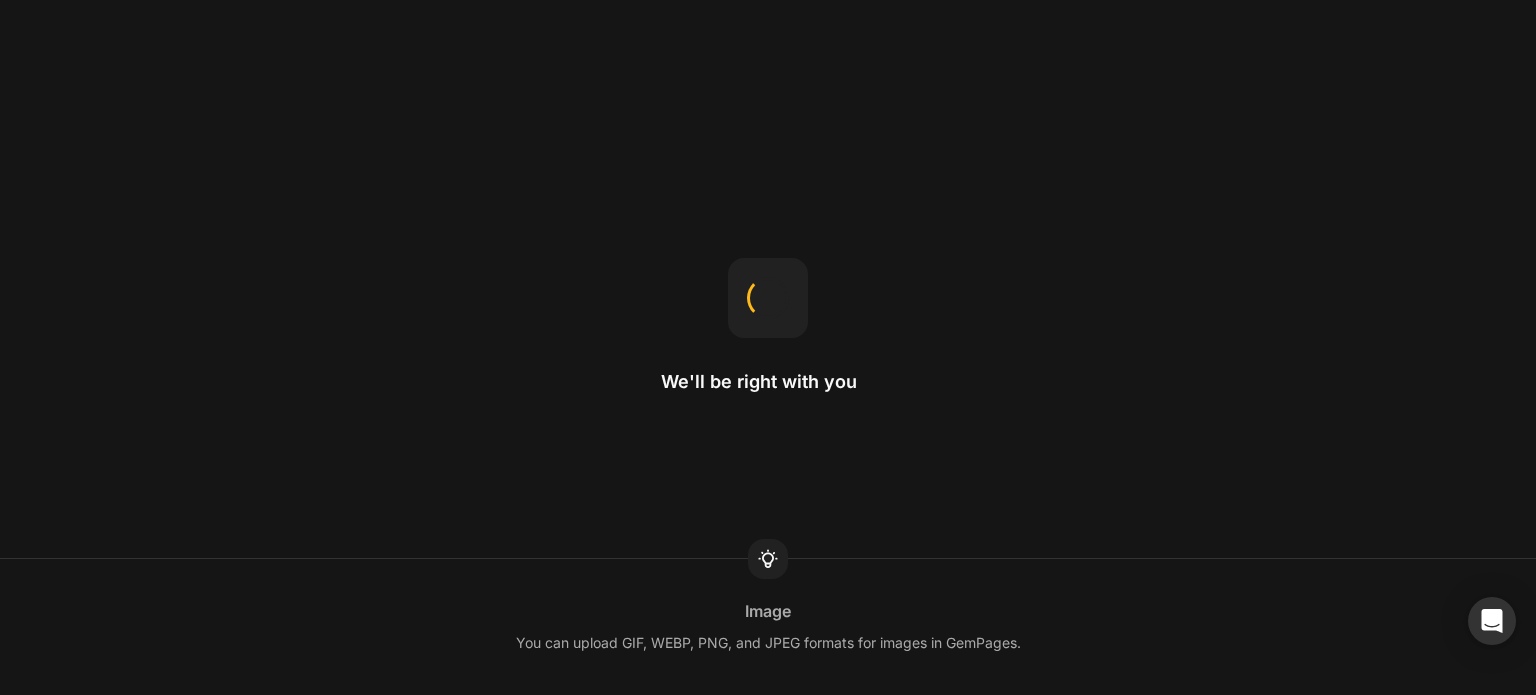 scroll, scrollTop: 0, scrollLeft: 0, axis: both 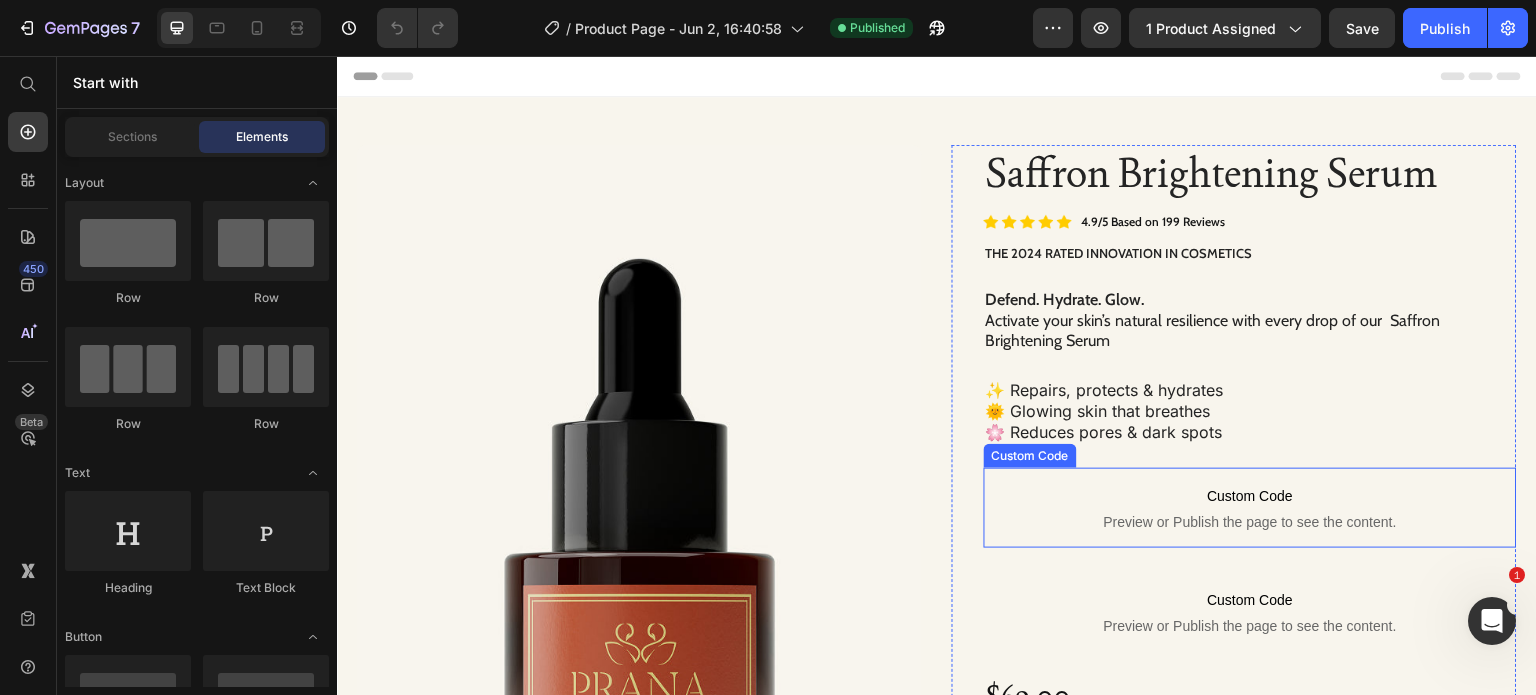 click on "Custom Code
Preview or Publish the page to see the content." at bounding box center [1250, 508] 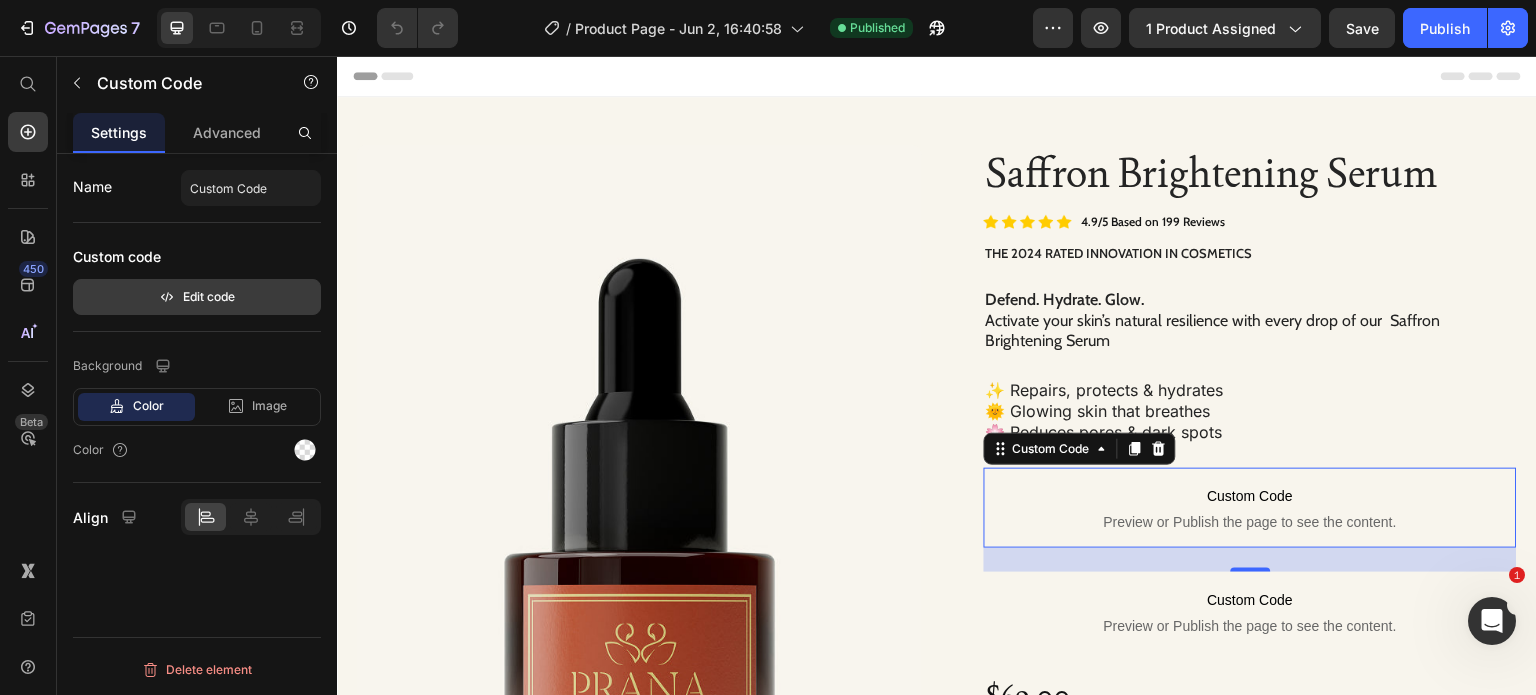 click 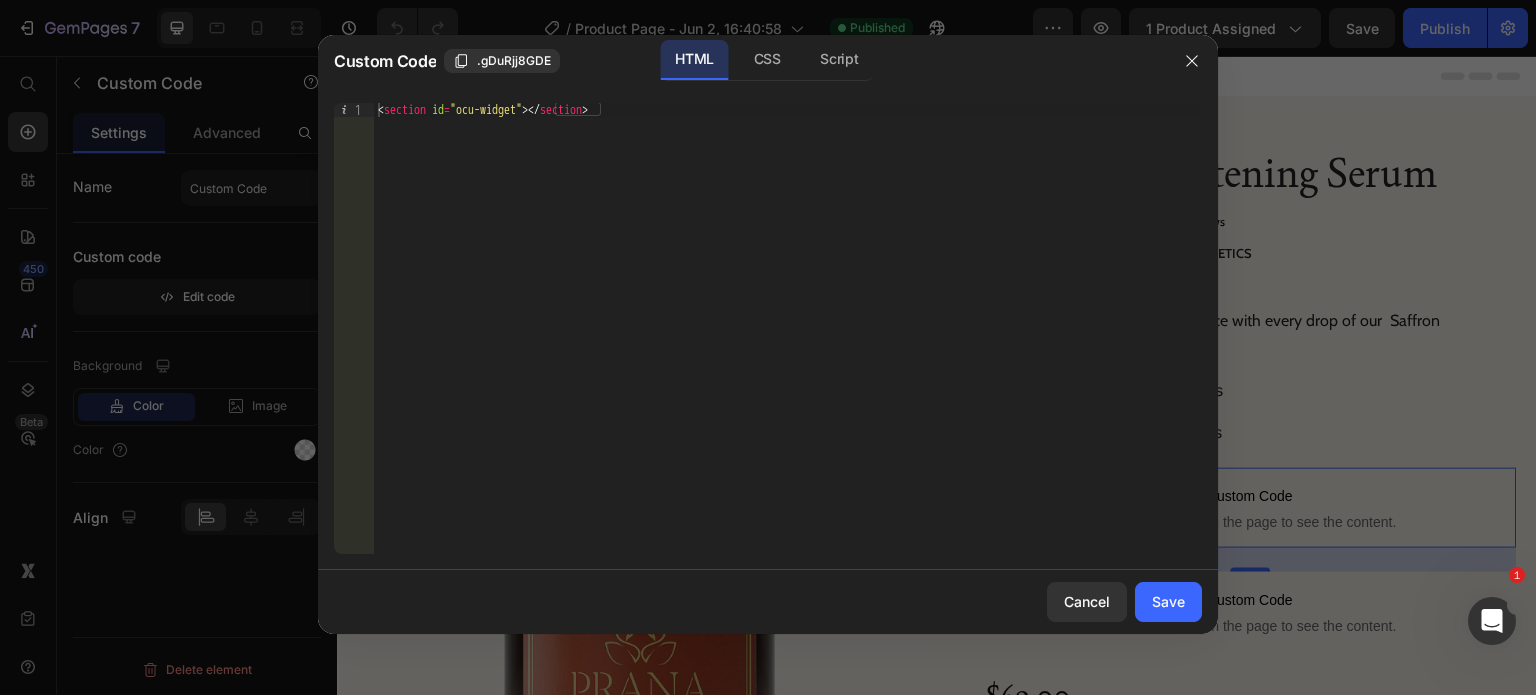 click at bounding box center (768, 347) 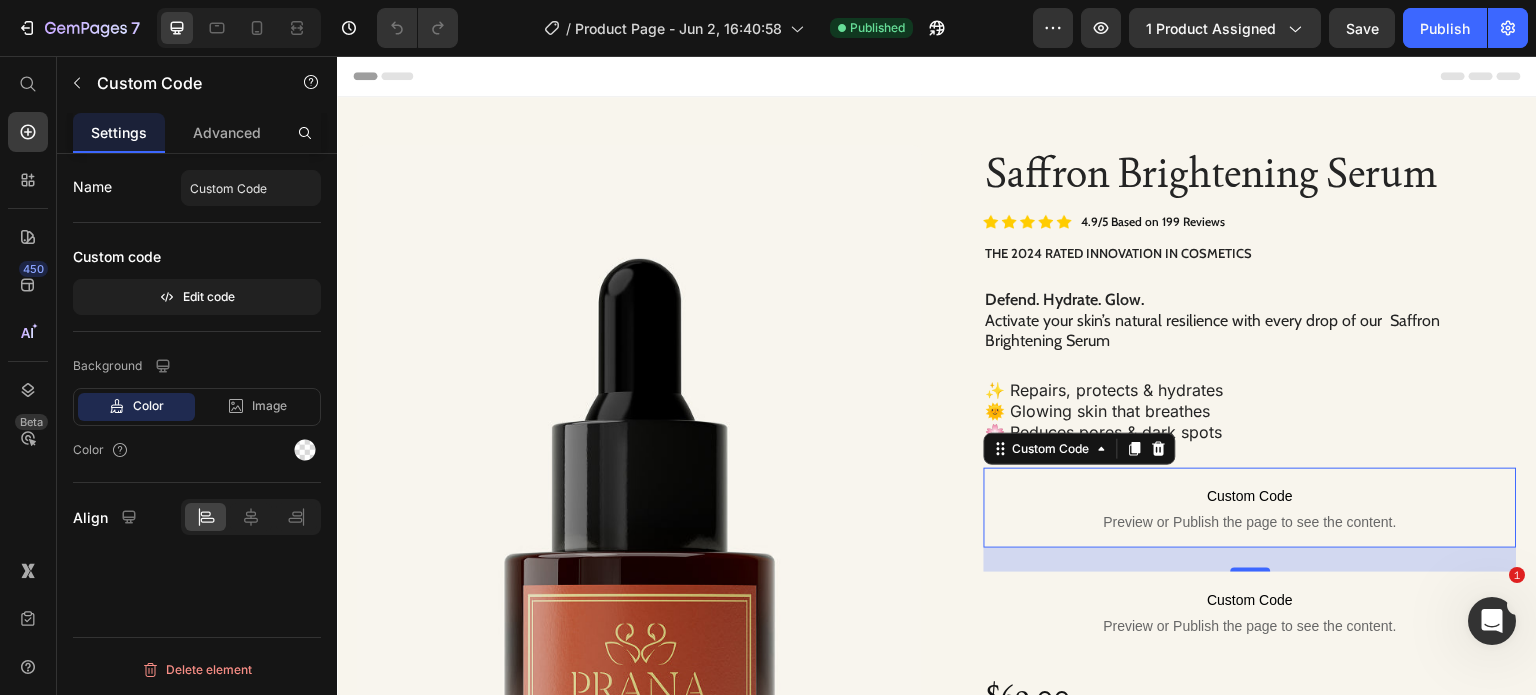 click 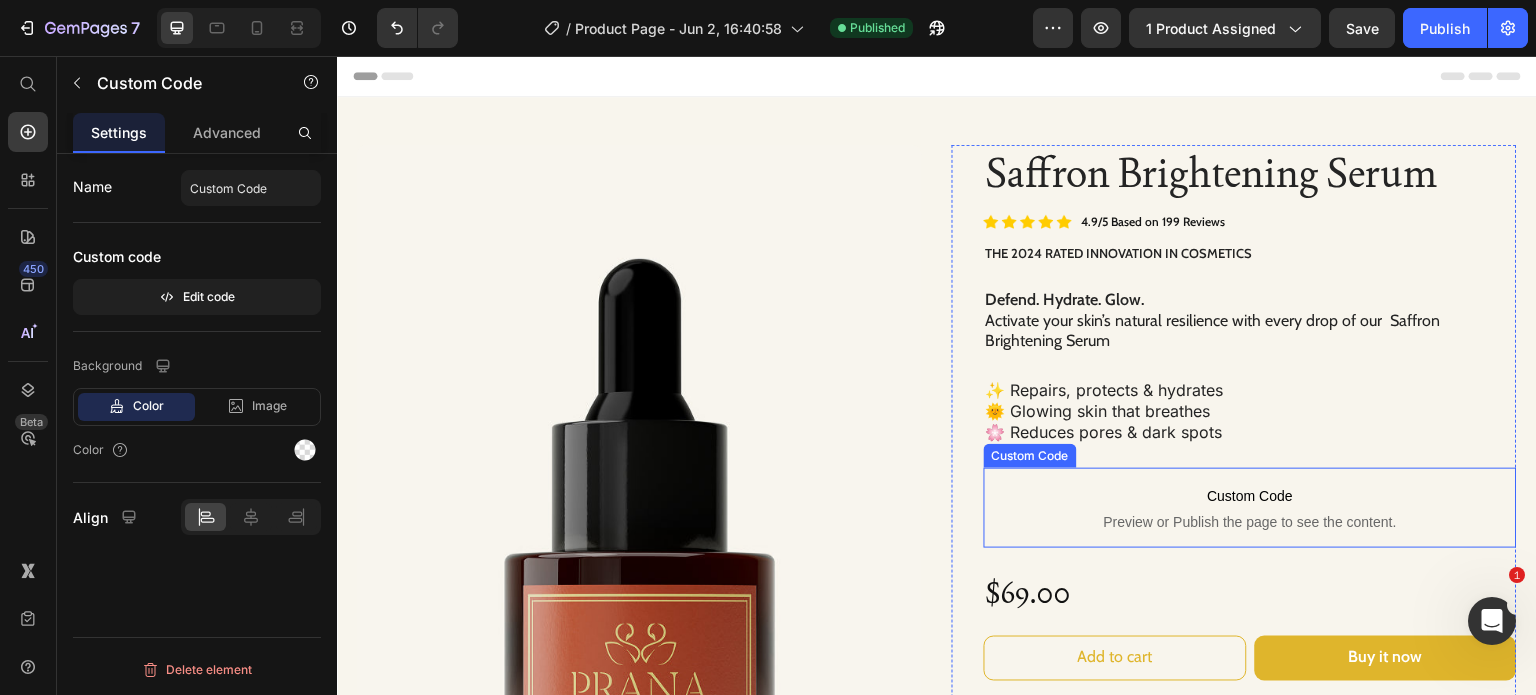 click on "Custom Code
Preview or Publish the page to see the content." at bounding box center (1250, 508) 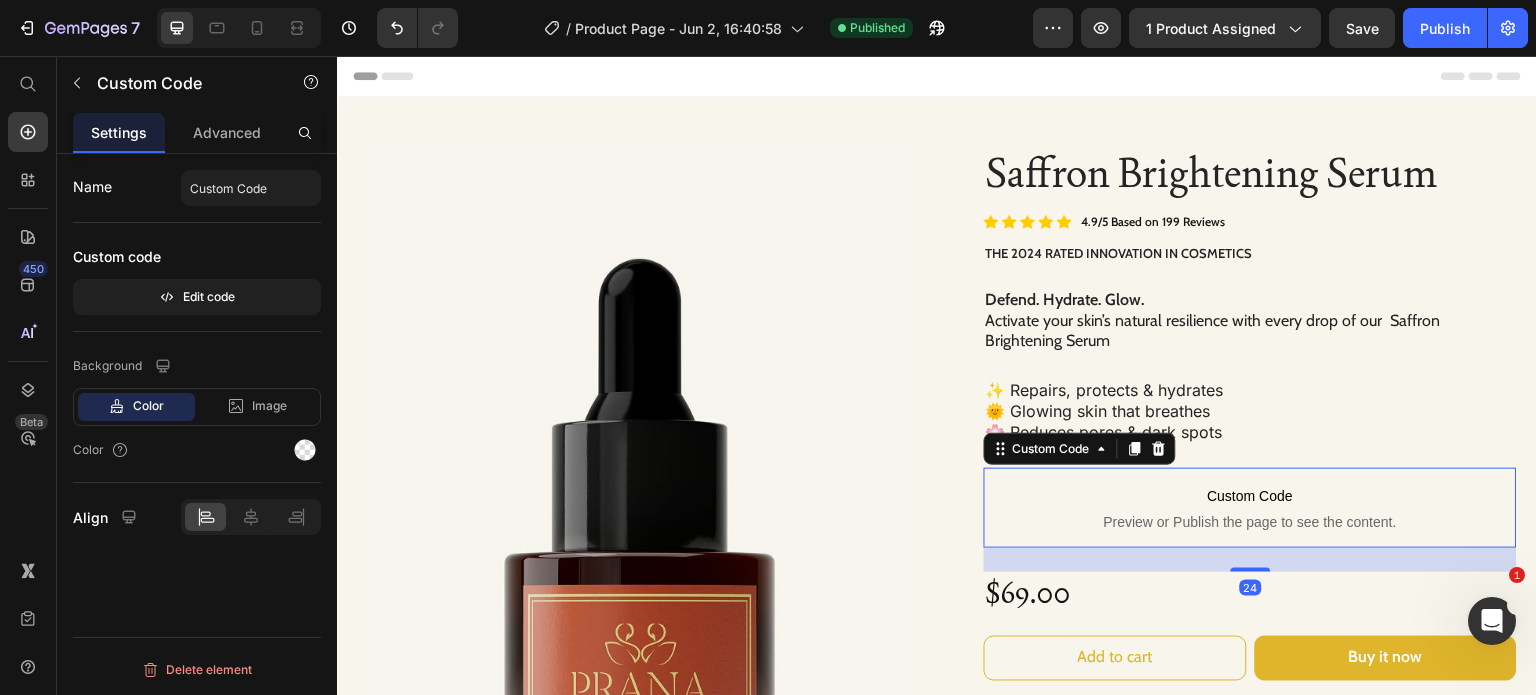 click on "Custom code" at bounding box center (197, 257) 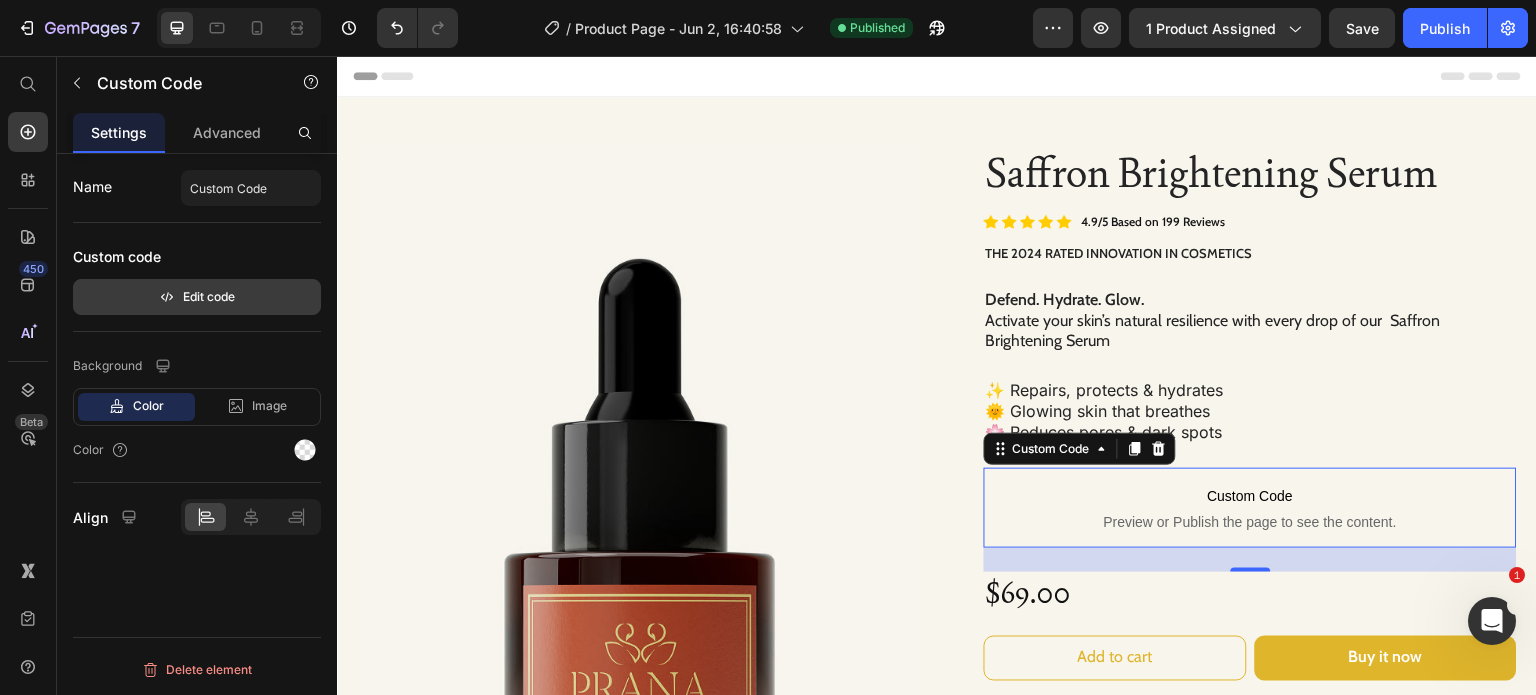 click on "Edit code" at bounding box center [197, 297] 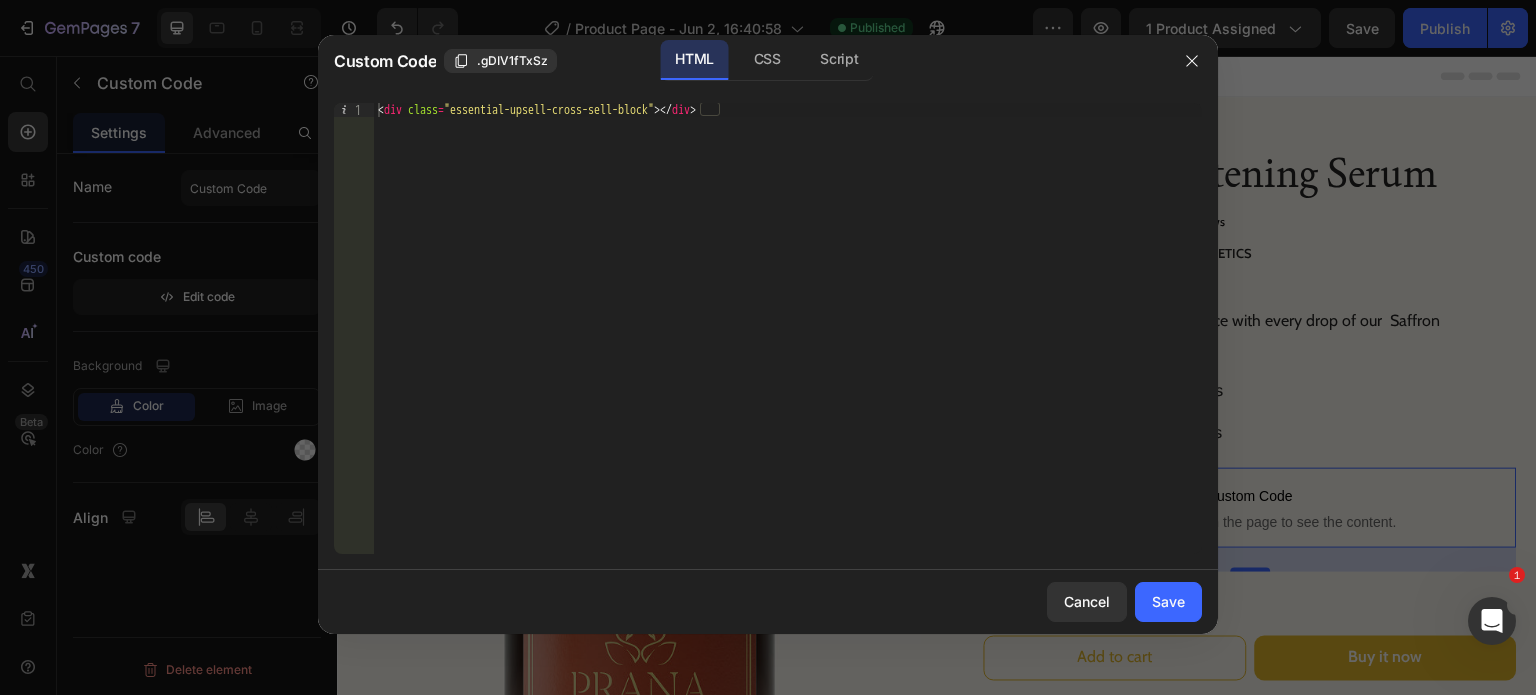 click at bounding box center (768, 347) 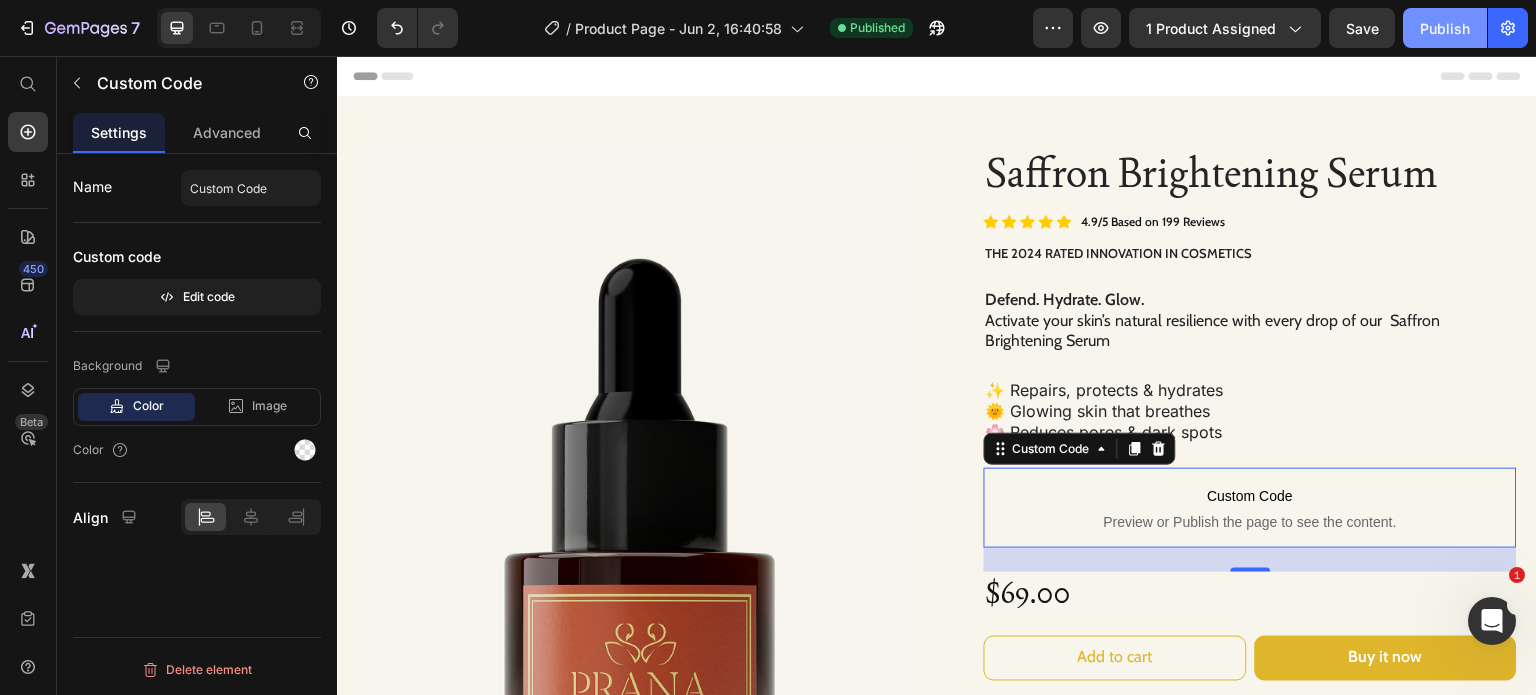 click on "Publish" at bounding box center [1445, 28] 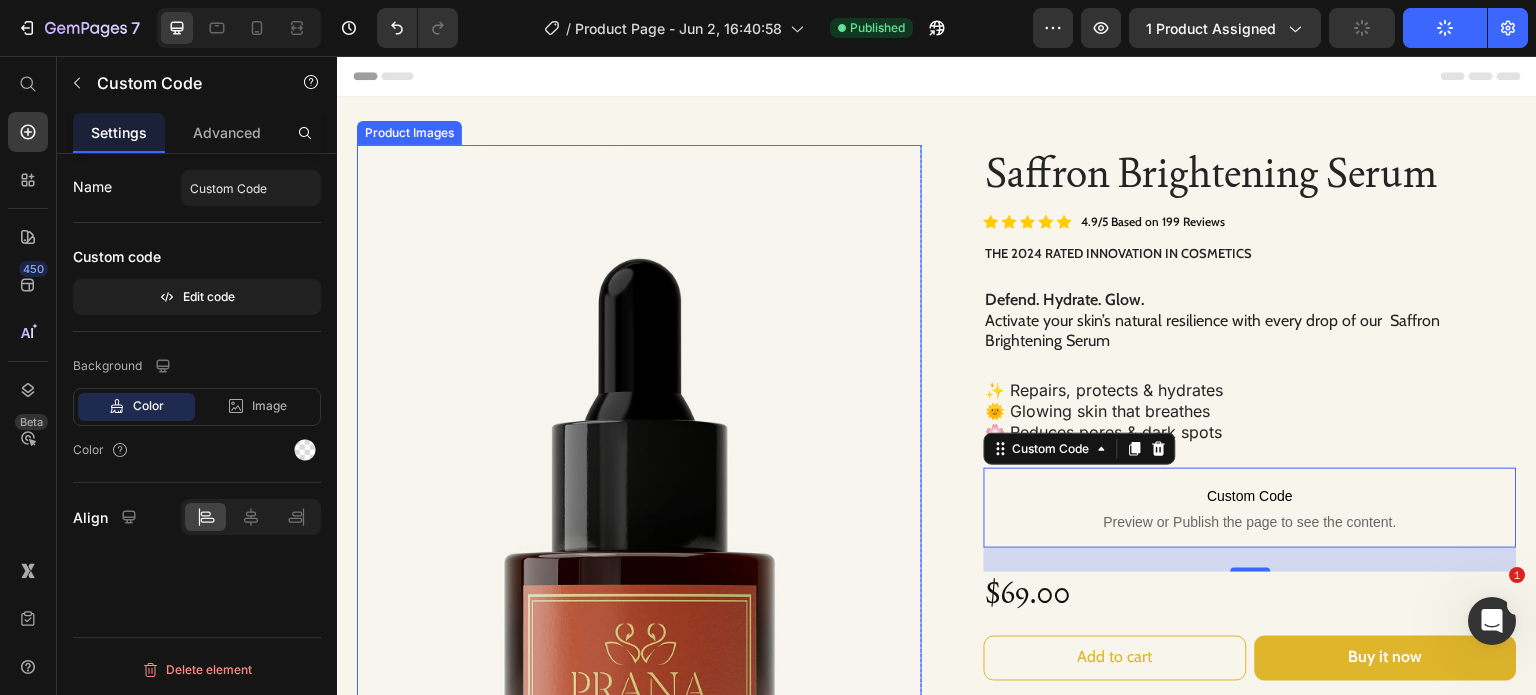 type 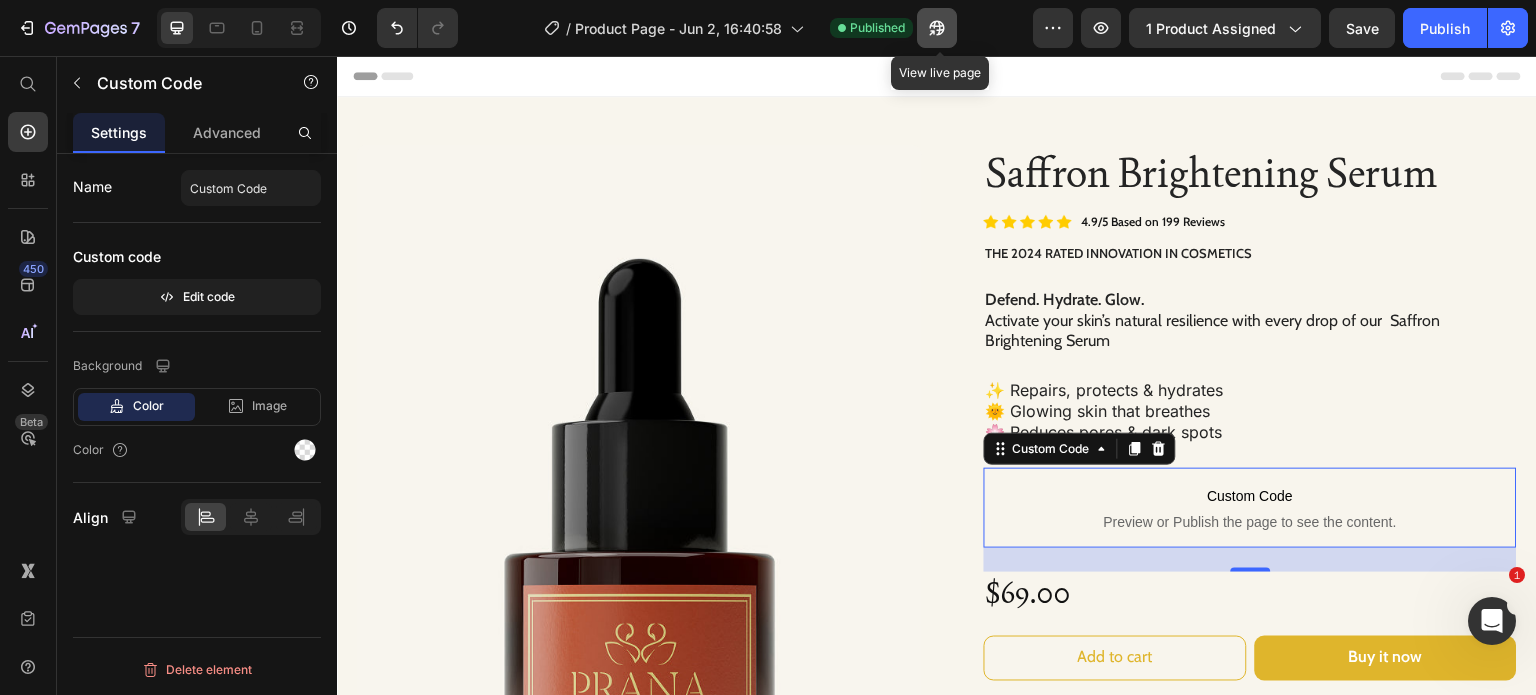 click 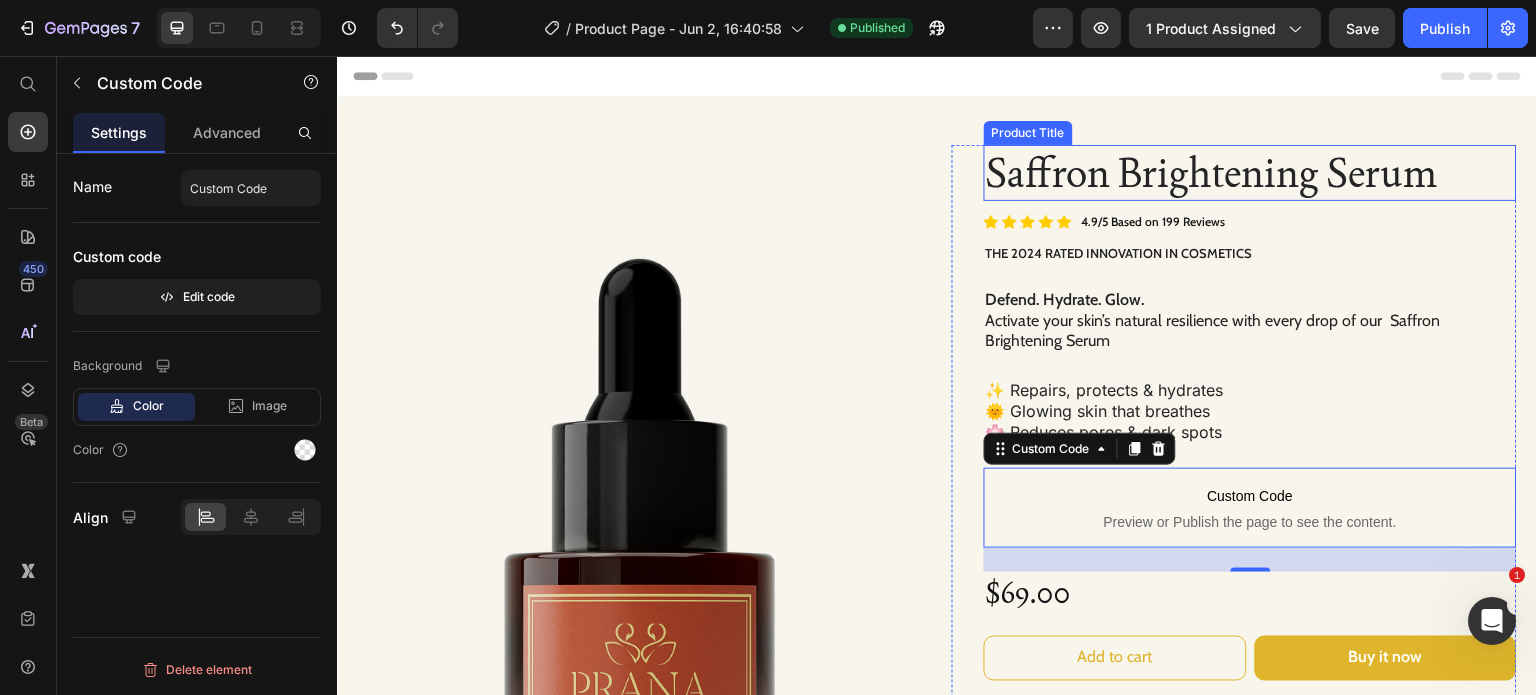 type 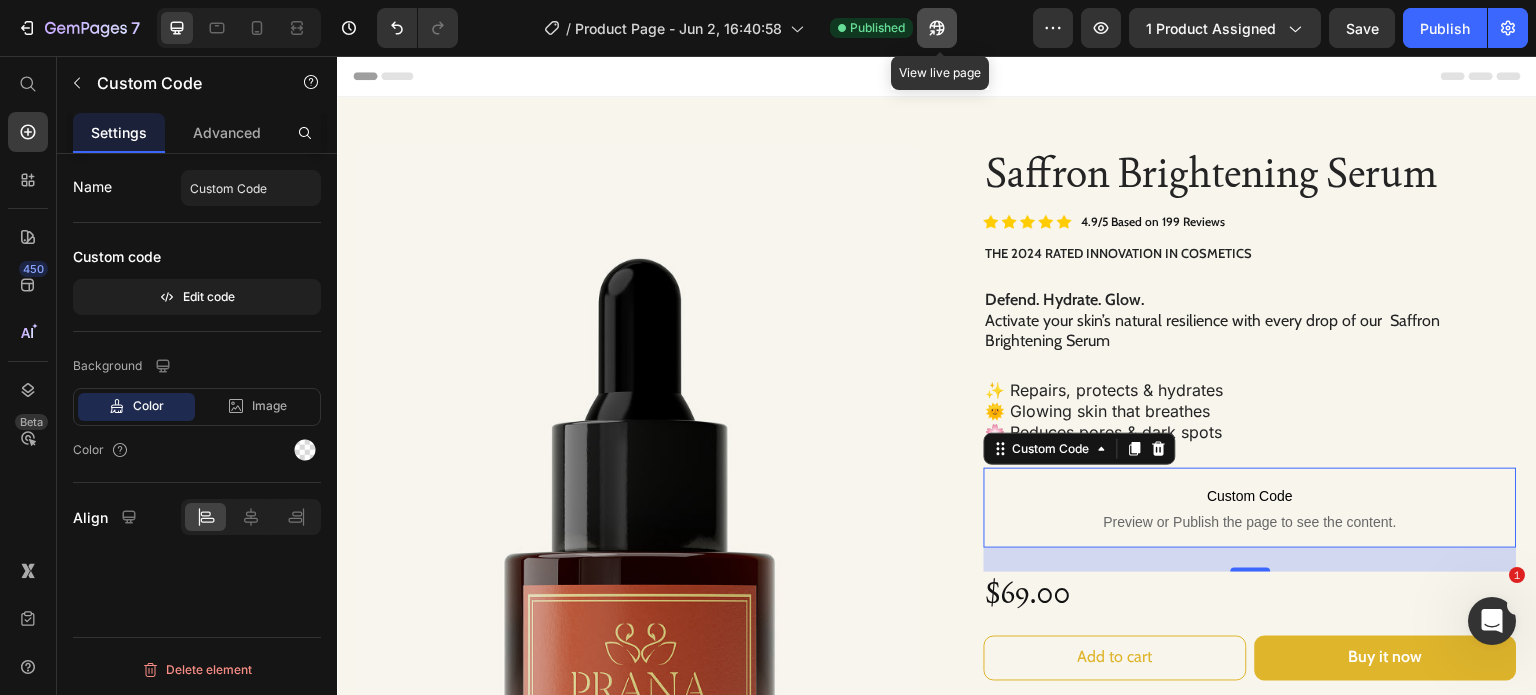 click 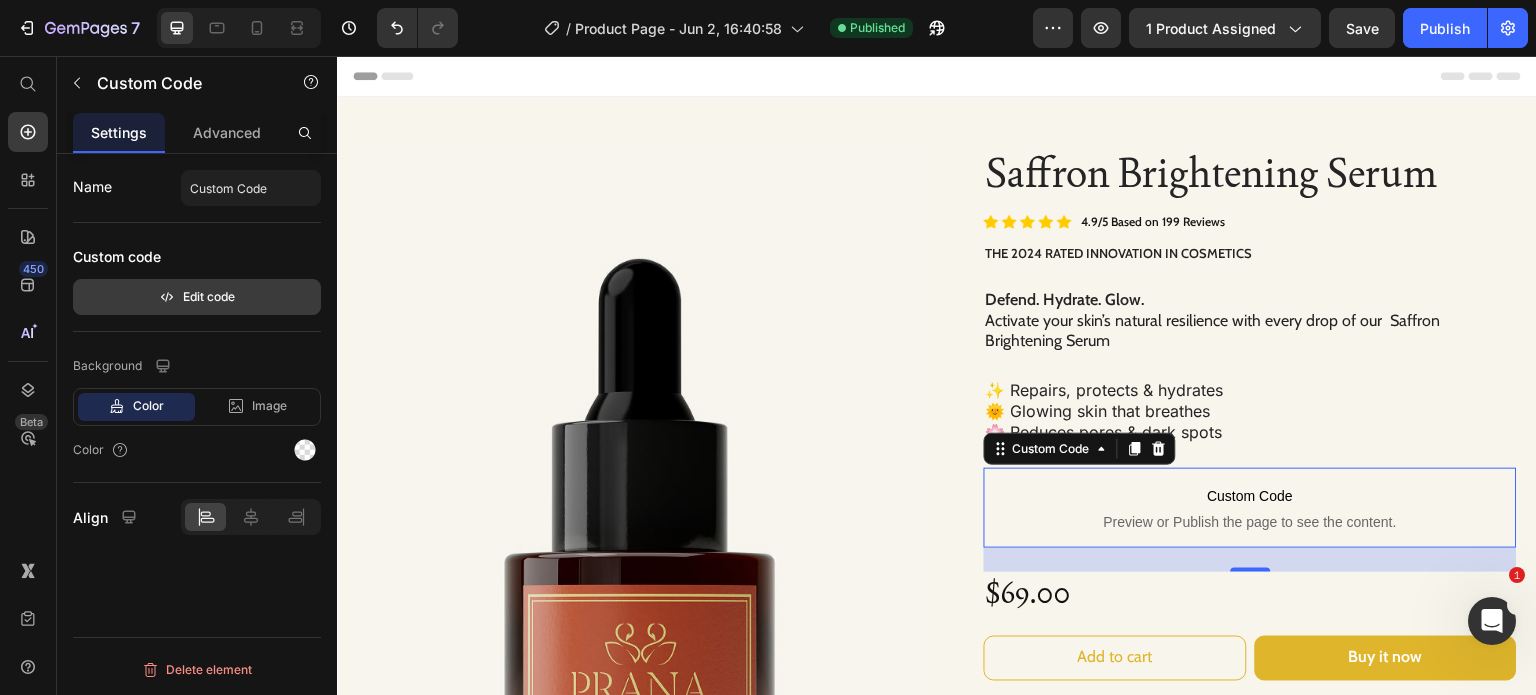 click on "Edit code" at bounding box center (197, 297) 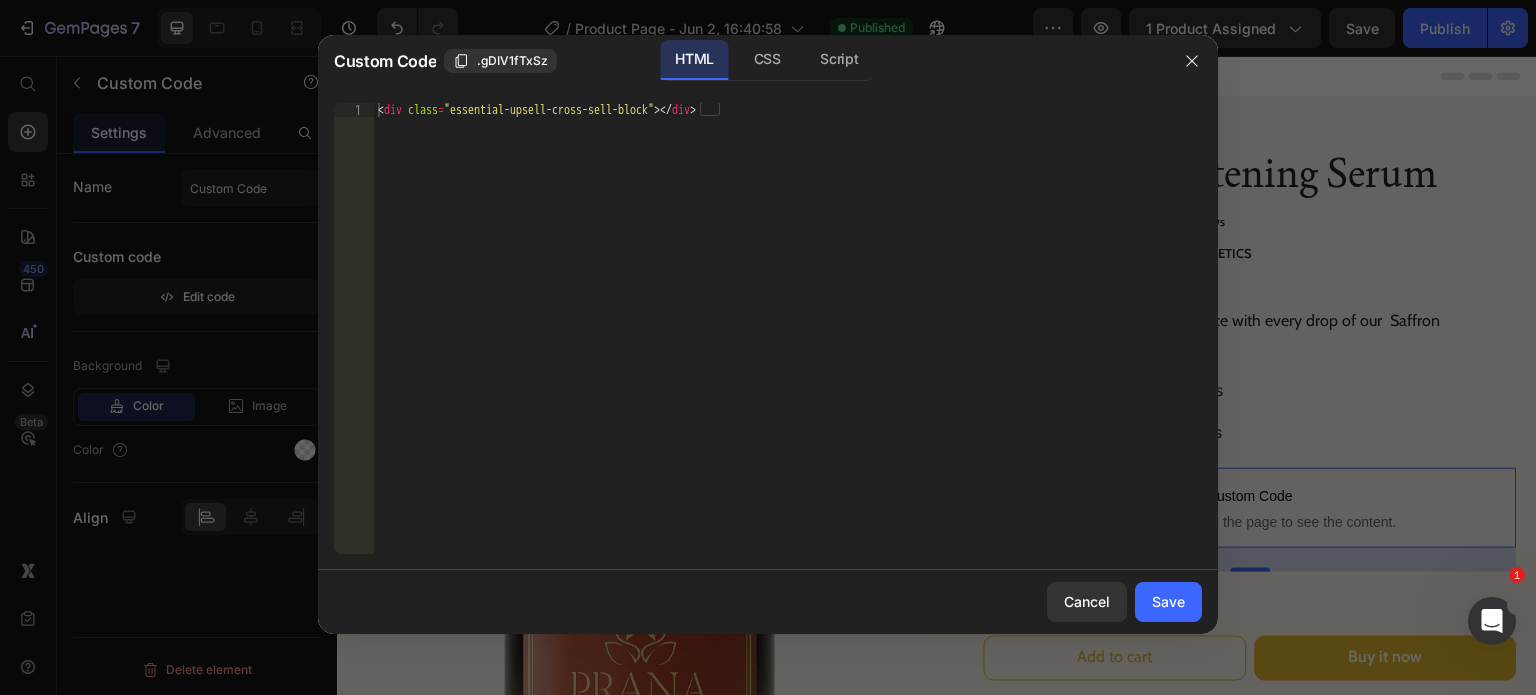 type on "<div class="essential-upsell-cross-sell-block"></div>" 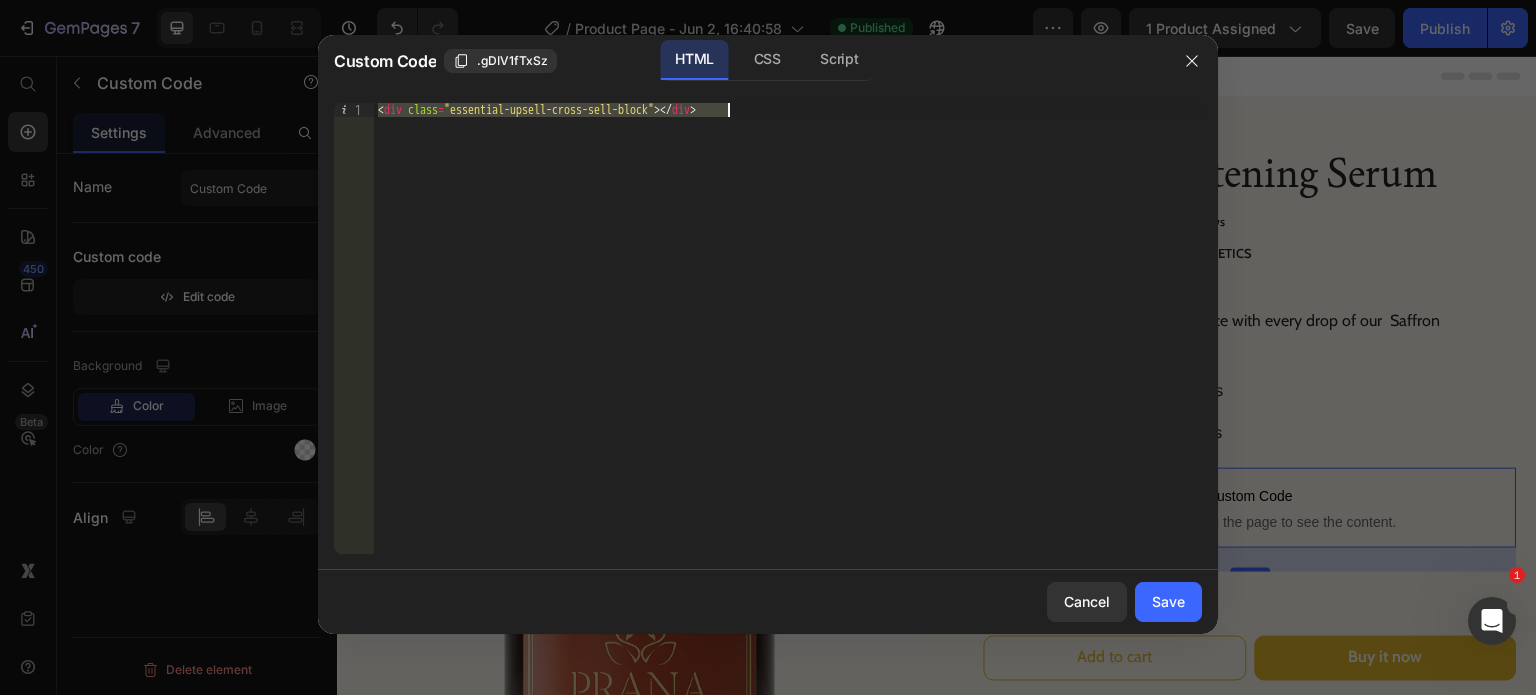 click on "Cancel Save" at bounding box center [768, 602] 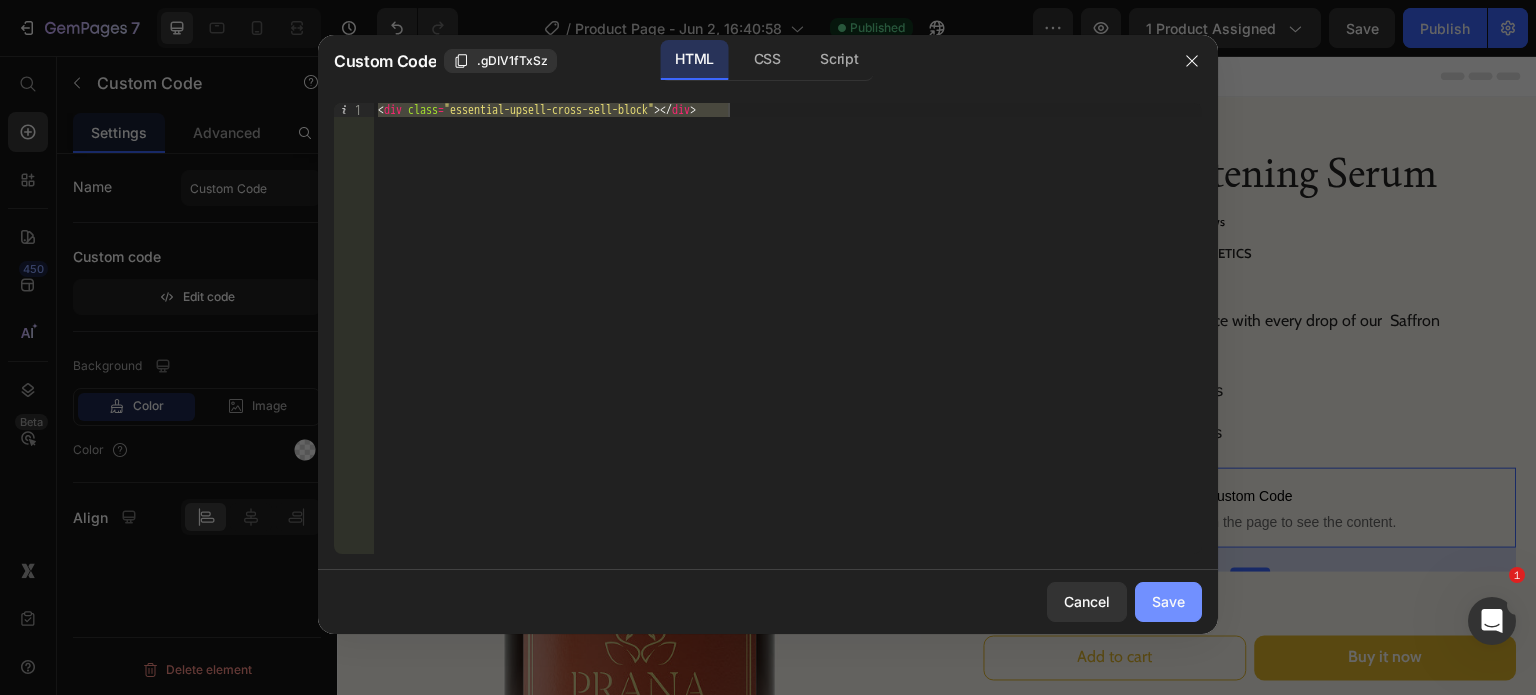 drag, startPoint x: 1144, startPoint y: 591, endPoint x: 808, endPoint y: 535, distance: 340.6347 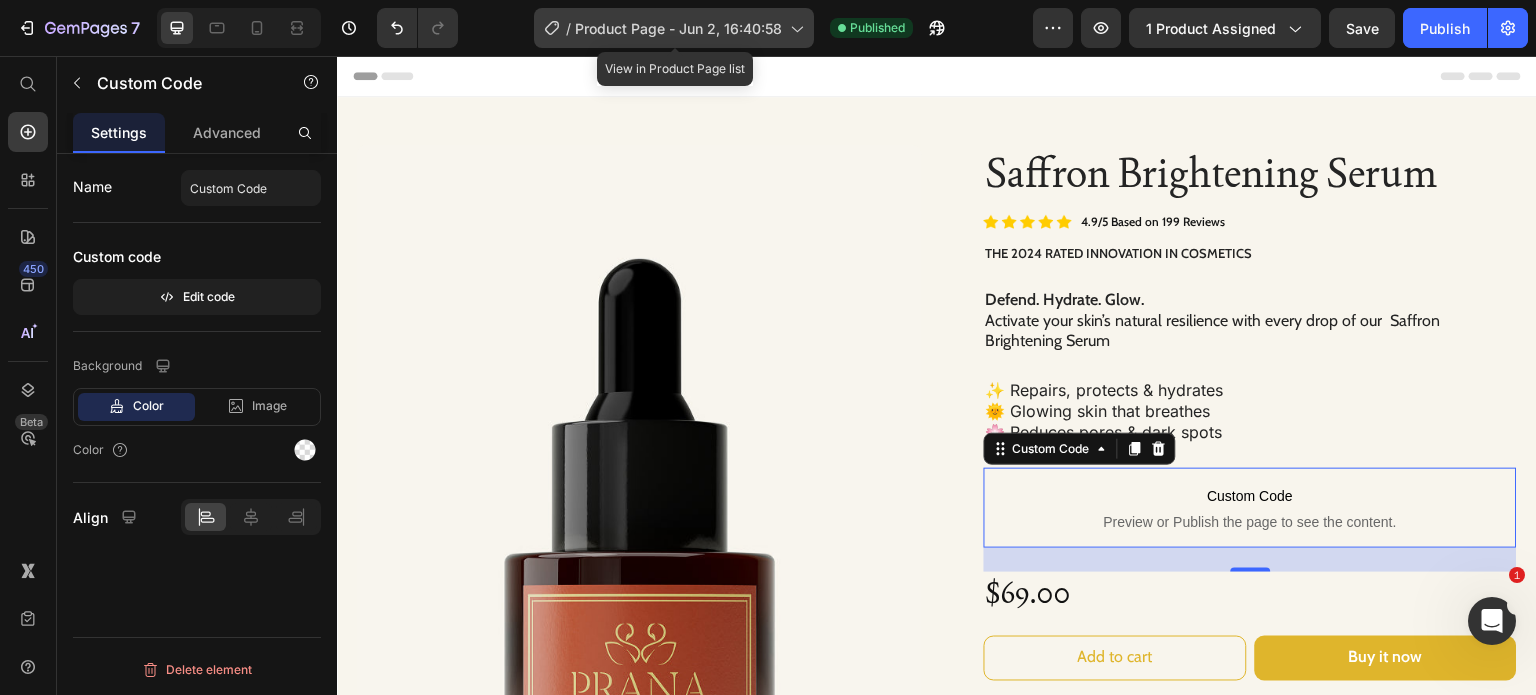 click on "Product Page - Jun 2, 16:40:58" at bounding box center [678, 28] 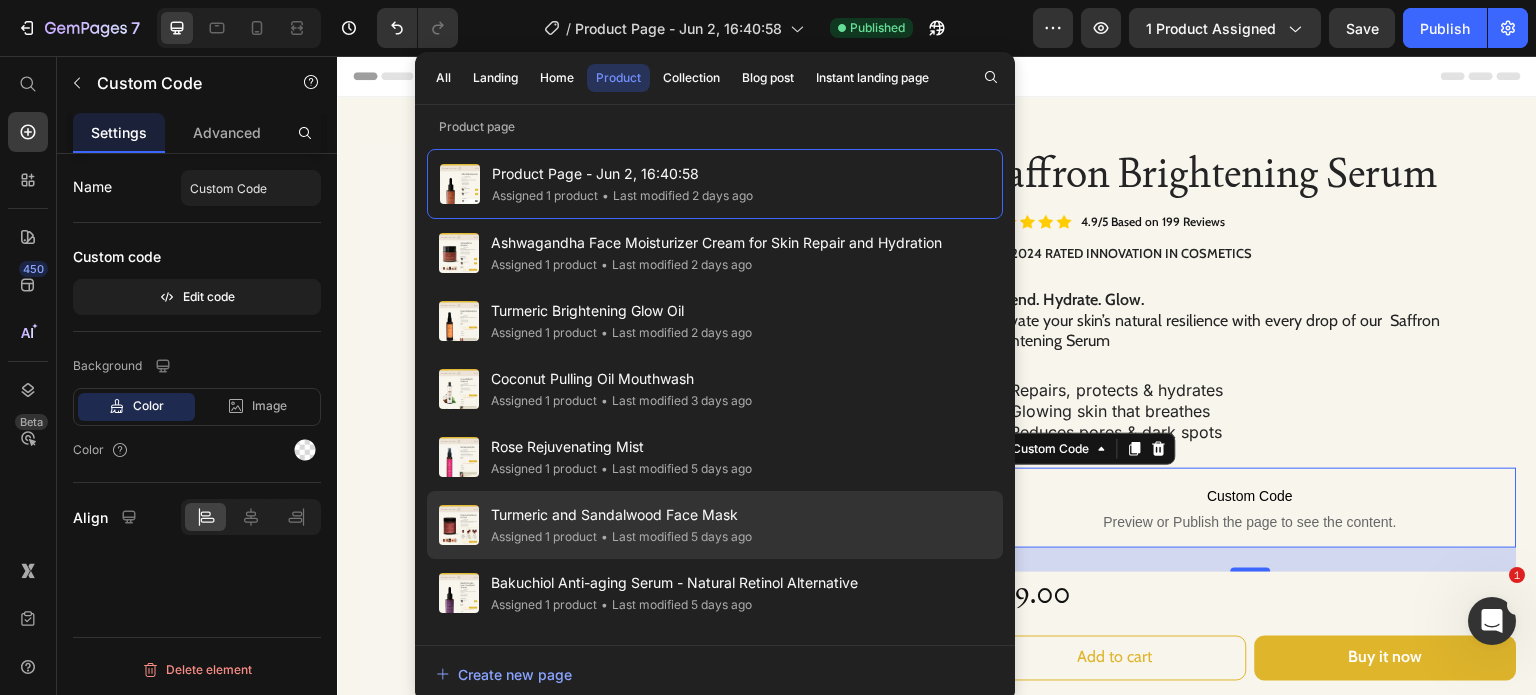 scroll, scrollTop: 125, scrollLeft: 0, axis: vertical 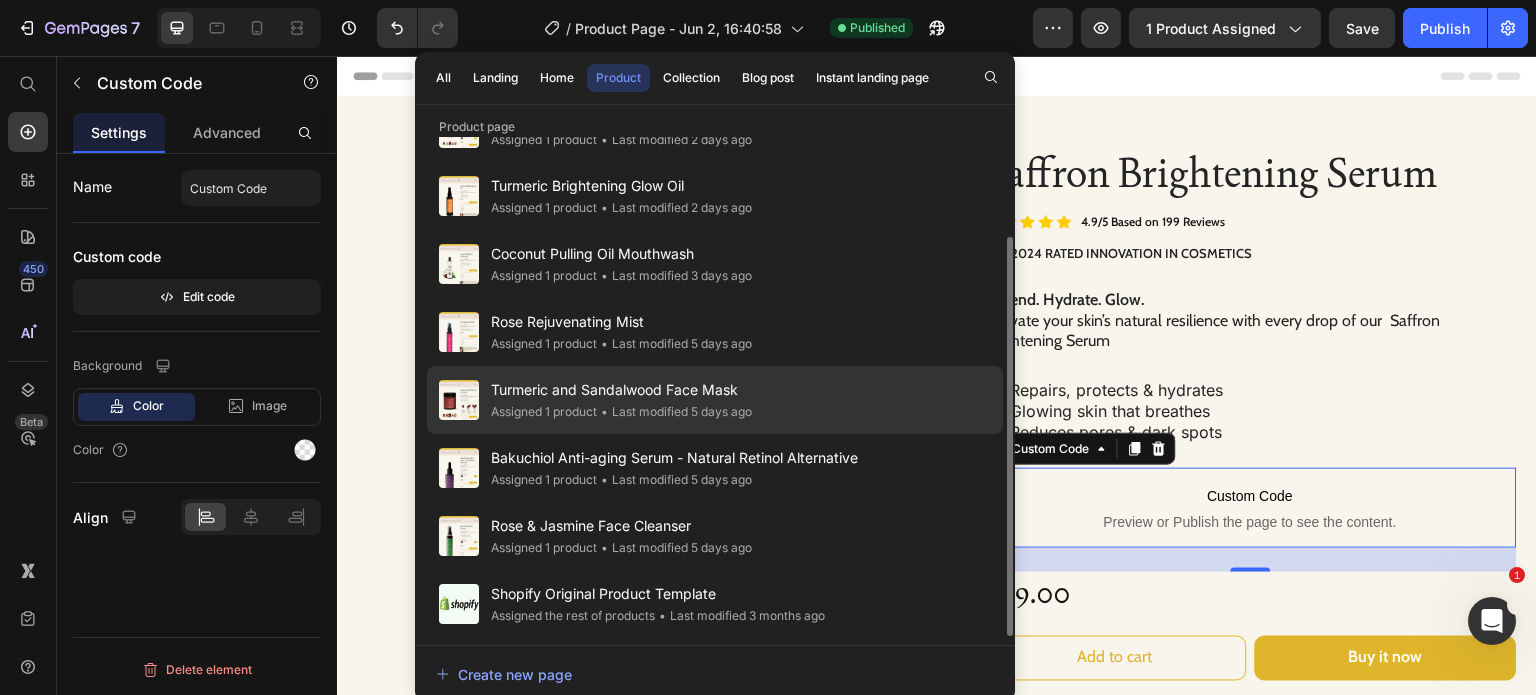 drag, startPoint x: 561, startPoint y: 471, endPoint x: 540, endPoint y: 474, distance: 21.213203 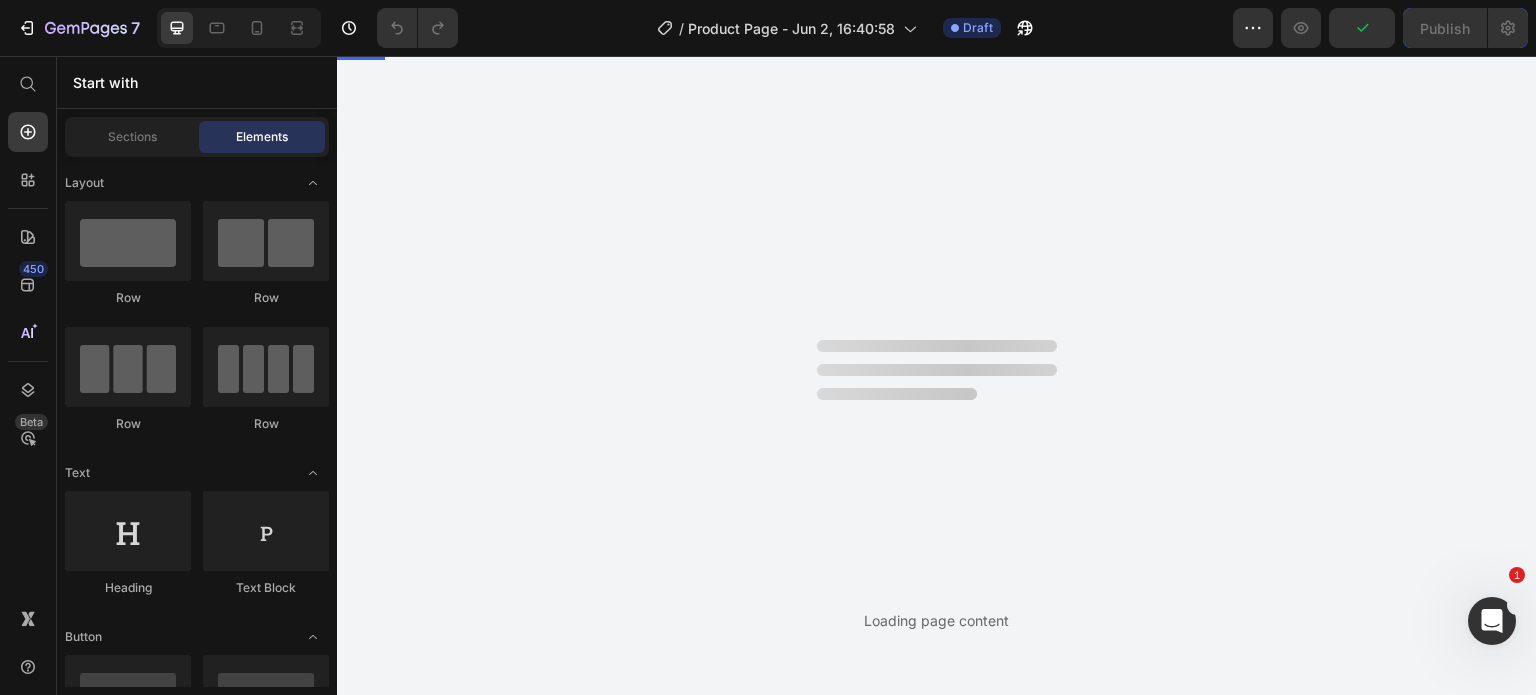 scroll, scrollTop: 124, scrollLeft: 0, axis: vertical 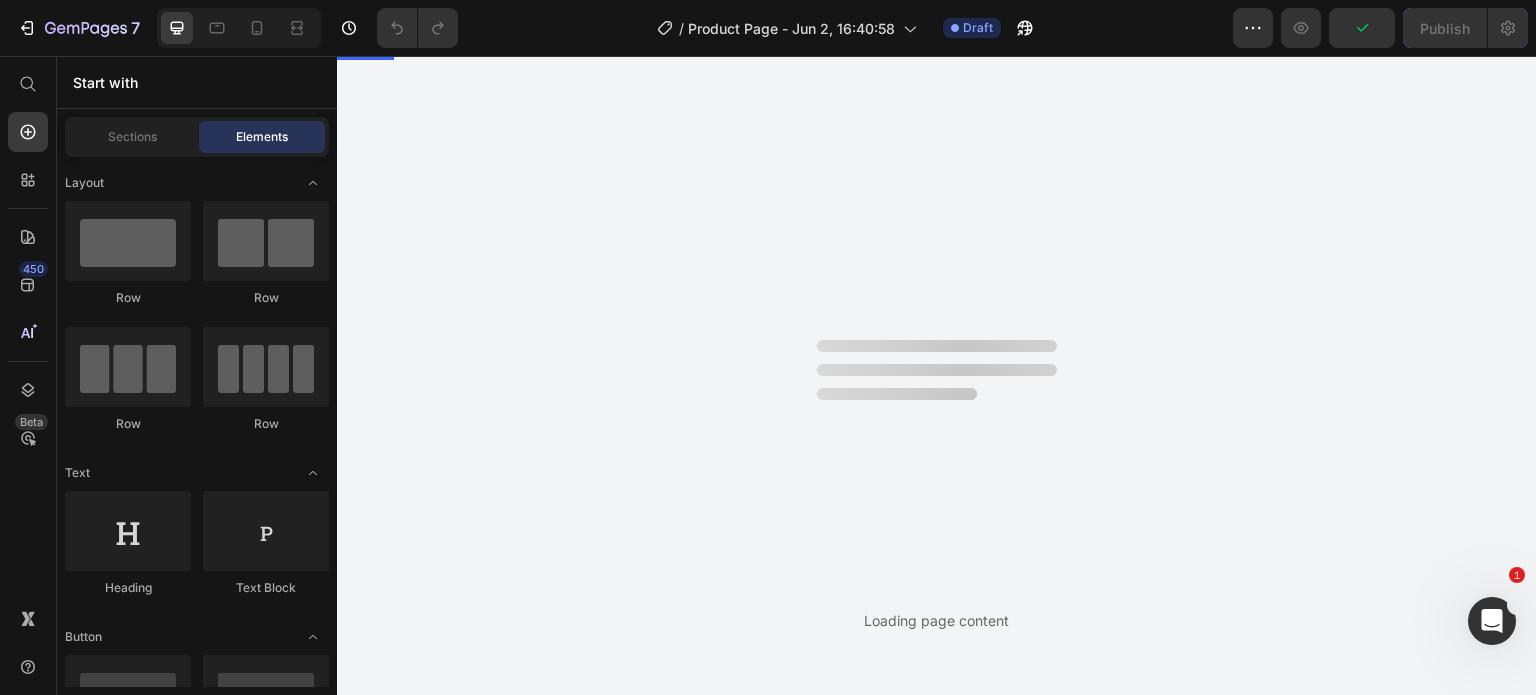click on "Assigned 1 product" 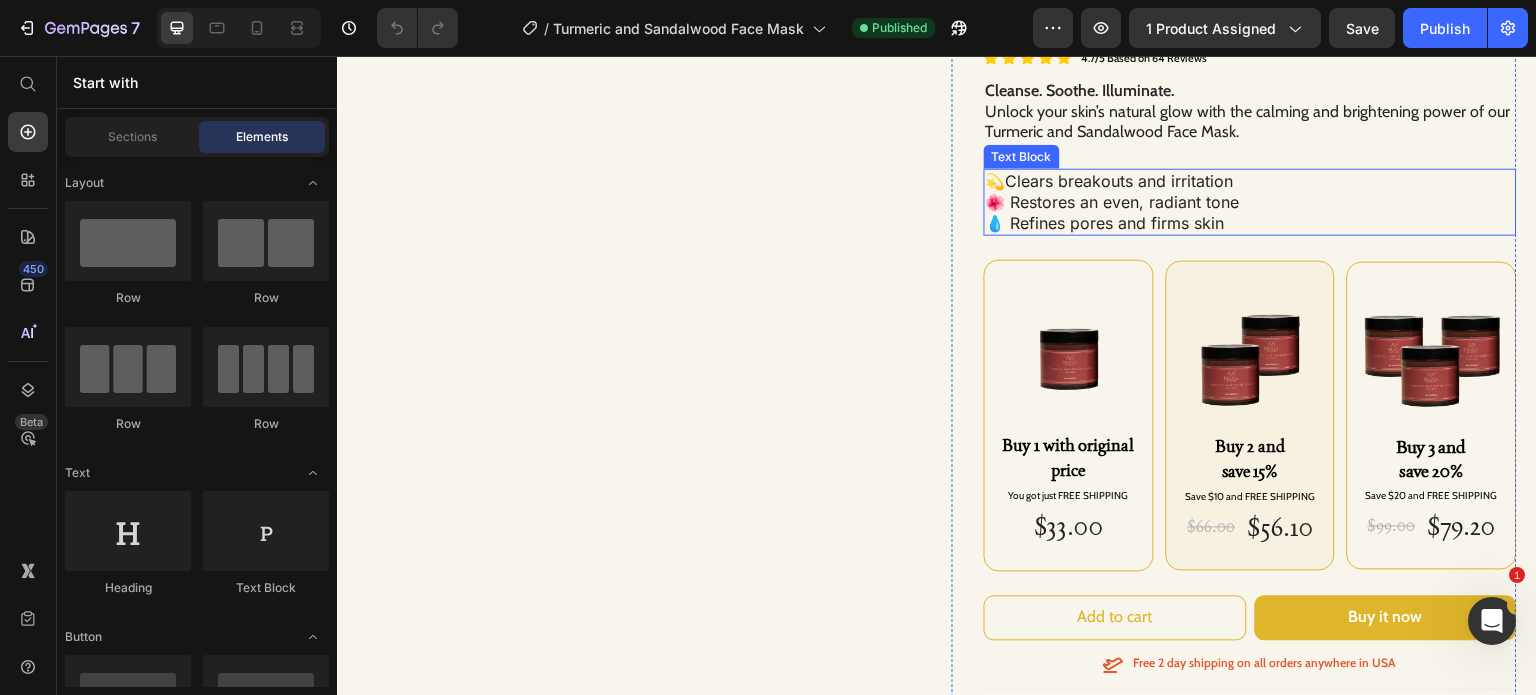 scroll, scrollTop: 0, scrollLeft: 0, axis: both 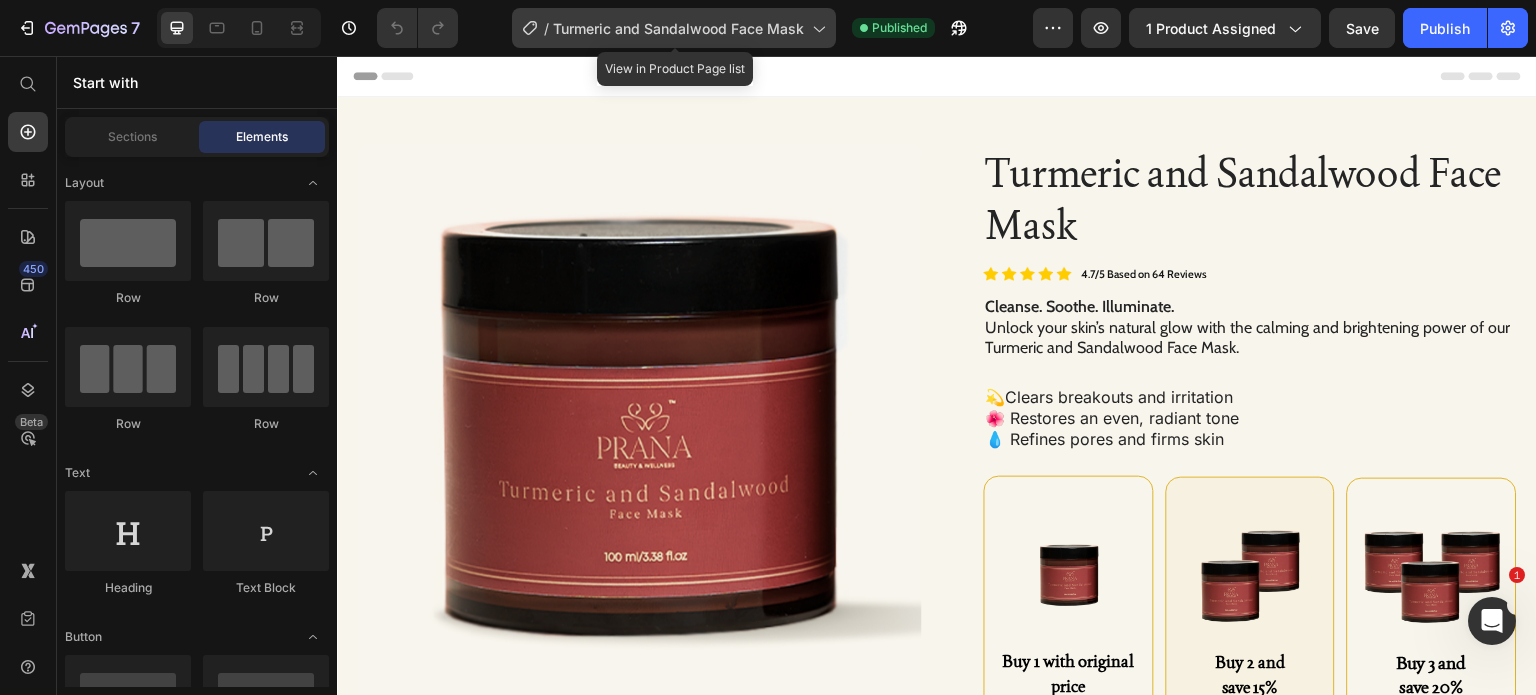click on "Turmeric and Sandalwood Face Mask" at bounding box center (678, 28) 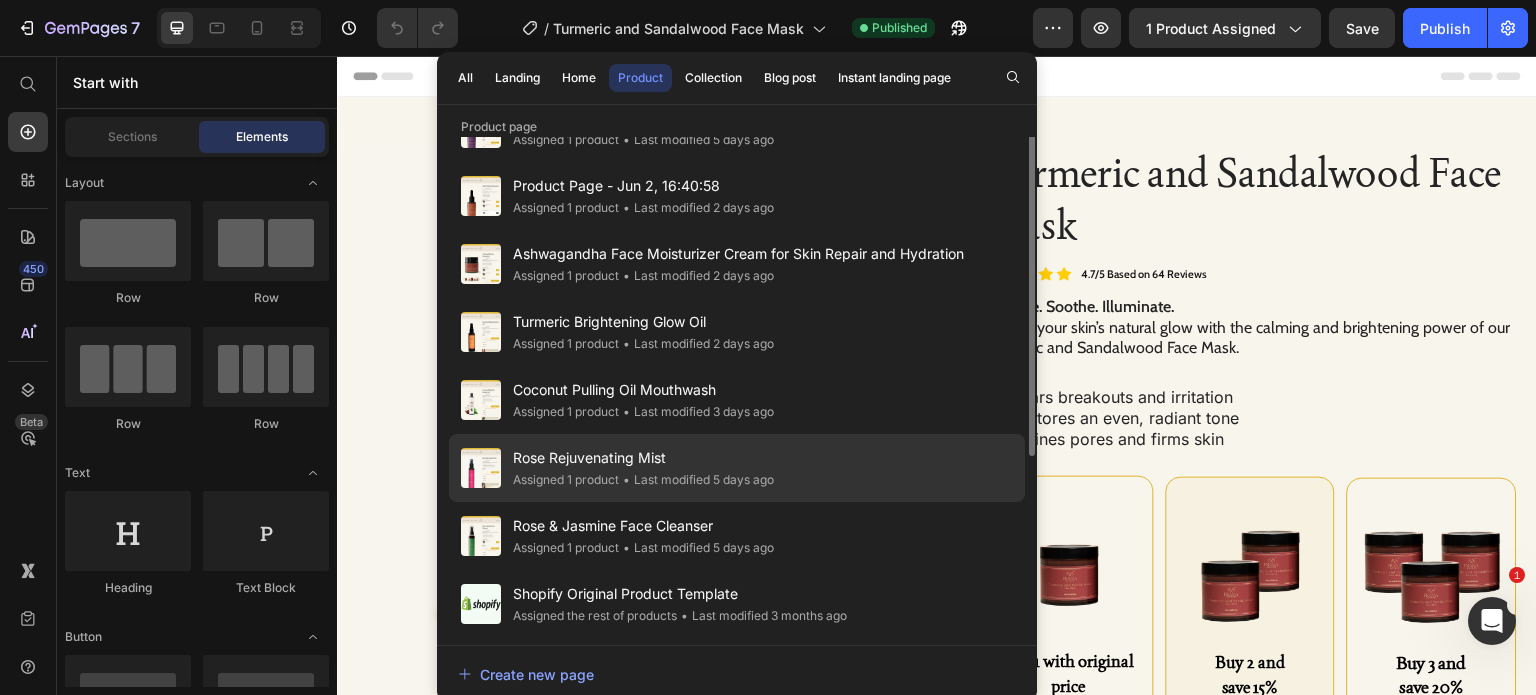 scroll, scrollTop: 25, scrollLeft: 0, axis: vertical 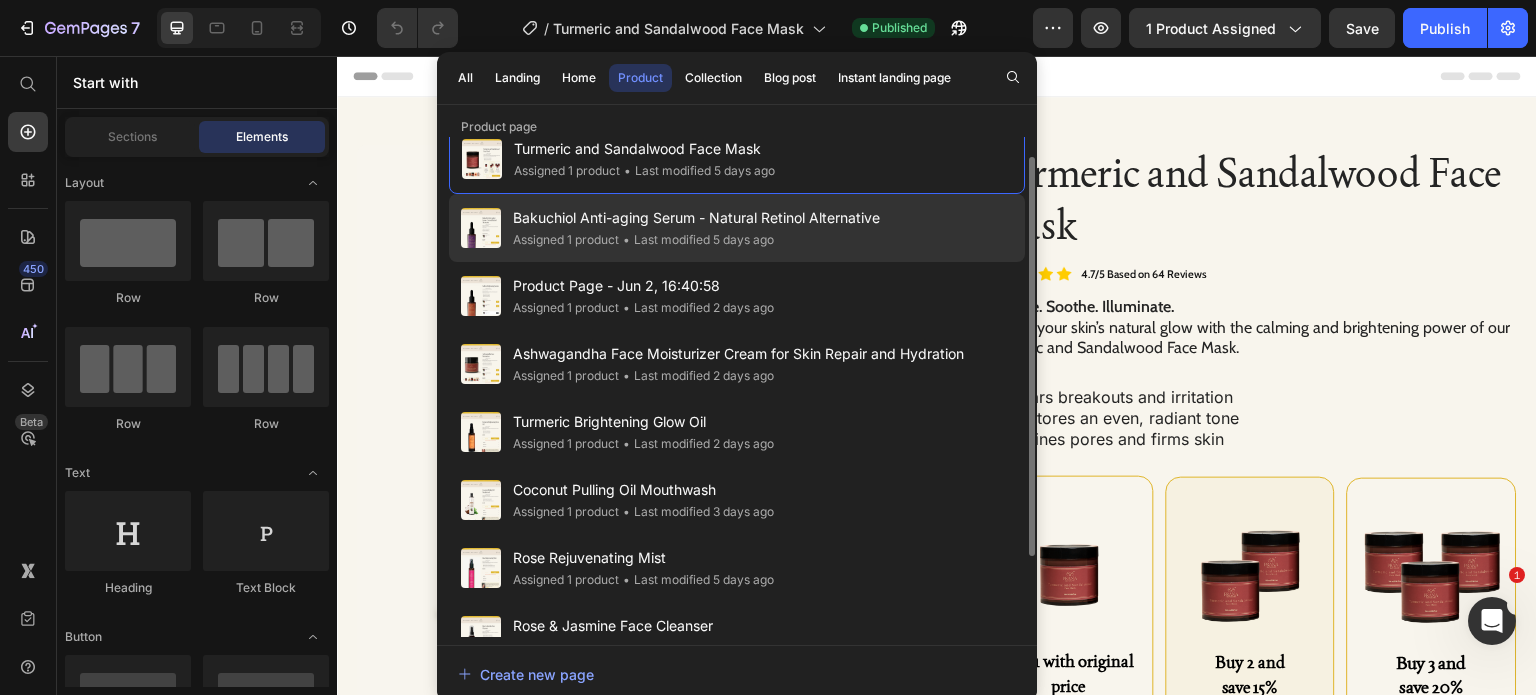 click on "Assigned 1 product" 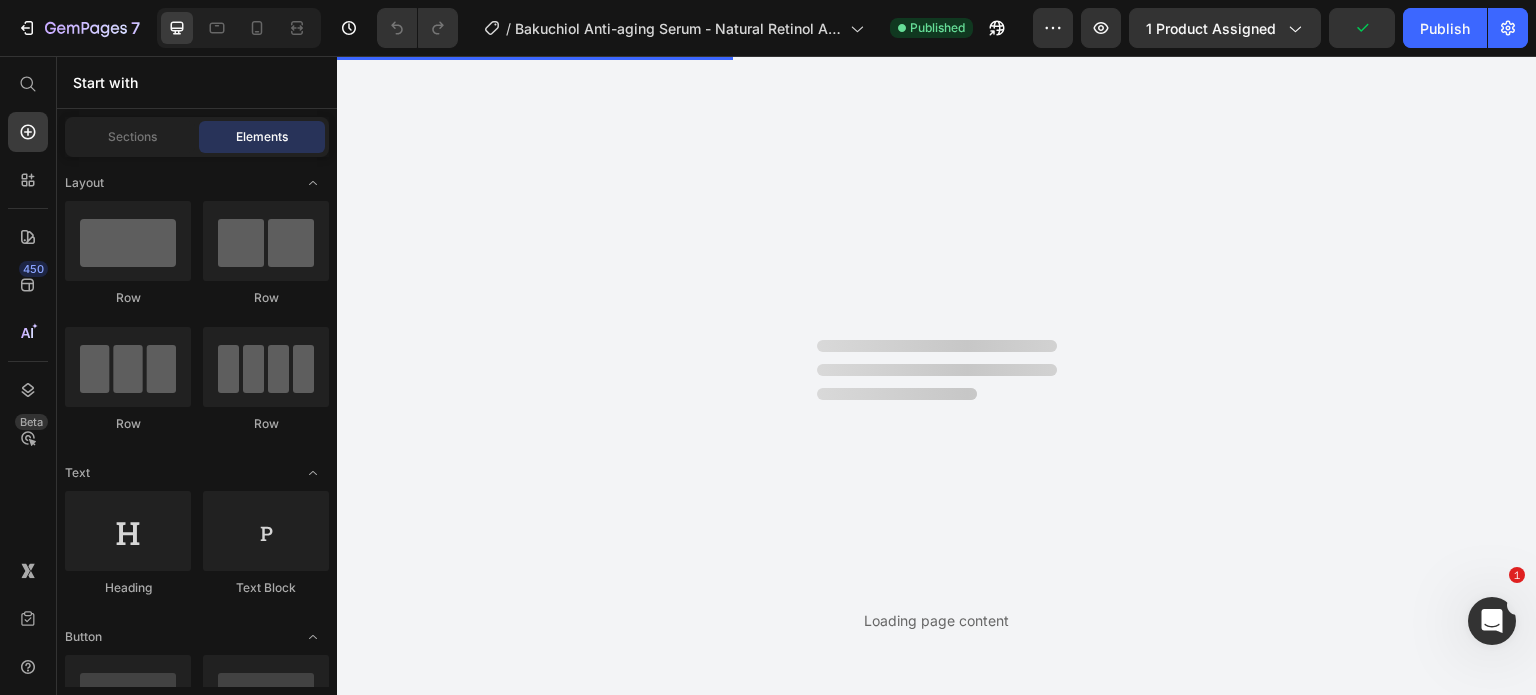 scroll, scrollTop: 0, scrollLeft: 0, axis: both 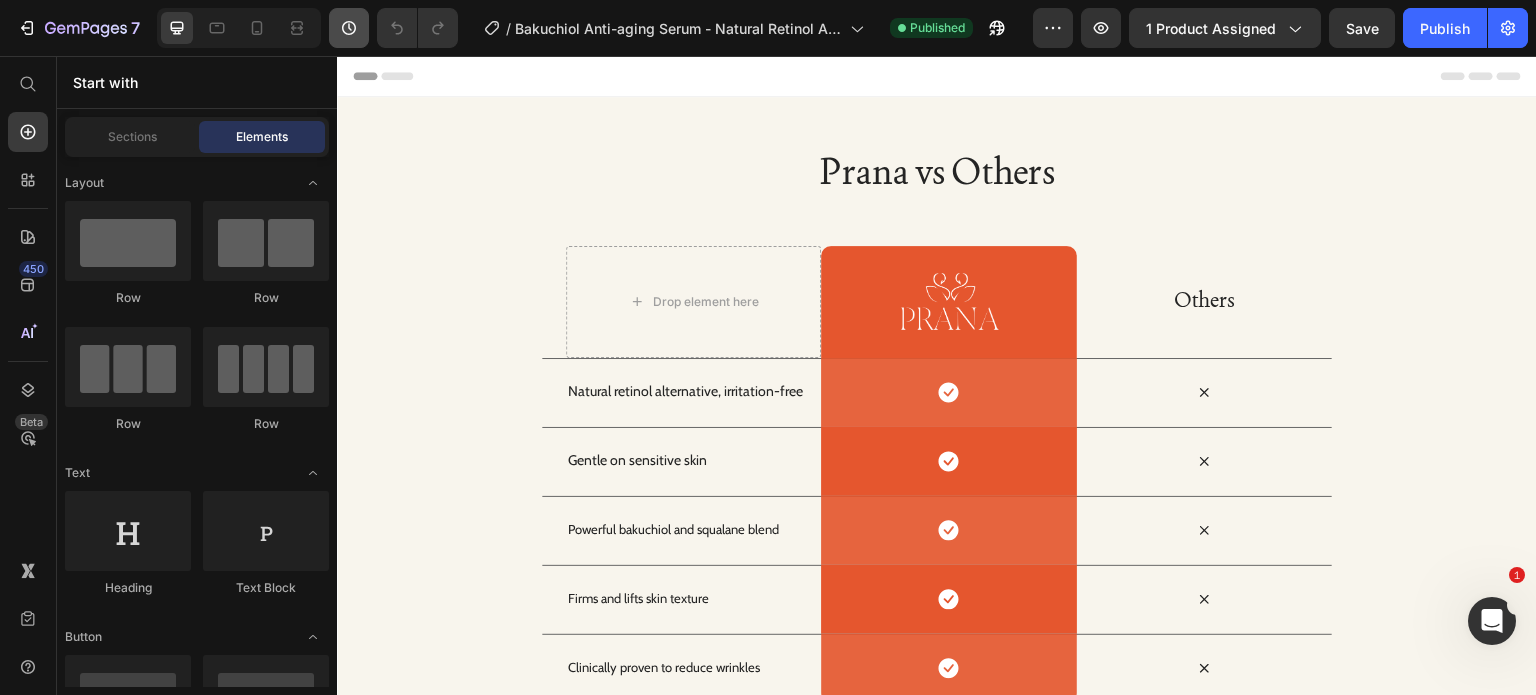 click 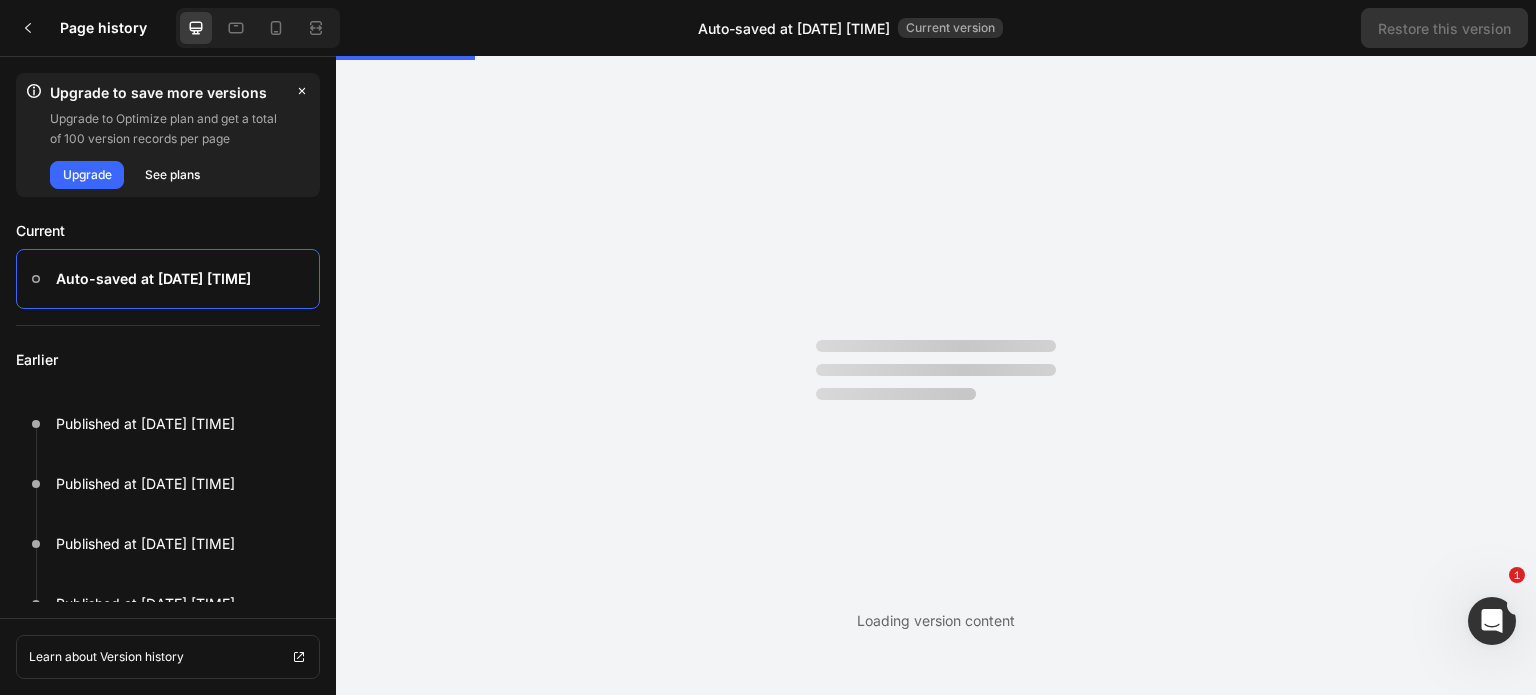 scroll, scrollTop: 0, scrollLeft: 0, axis: both 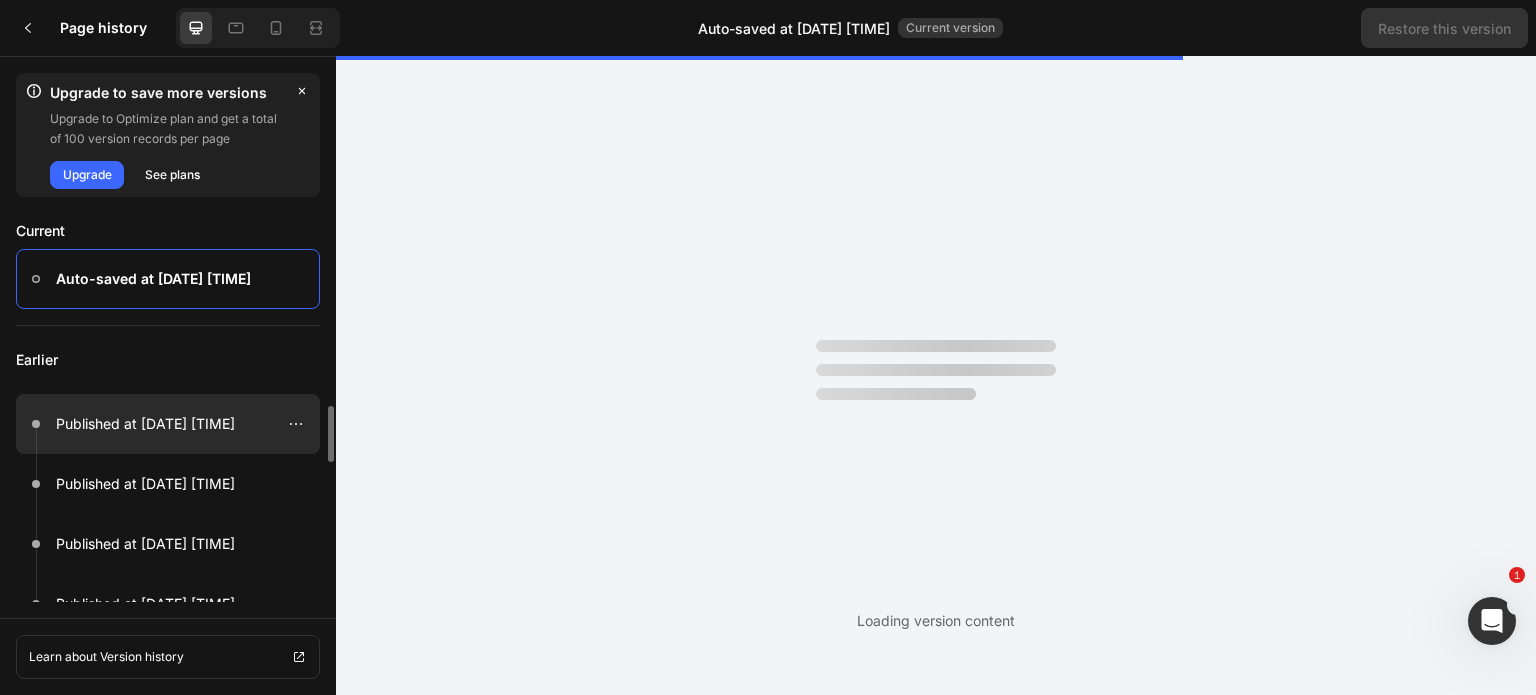 click at bounding box center [168, 424] 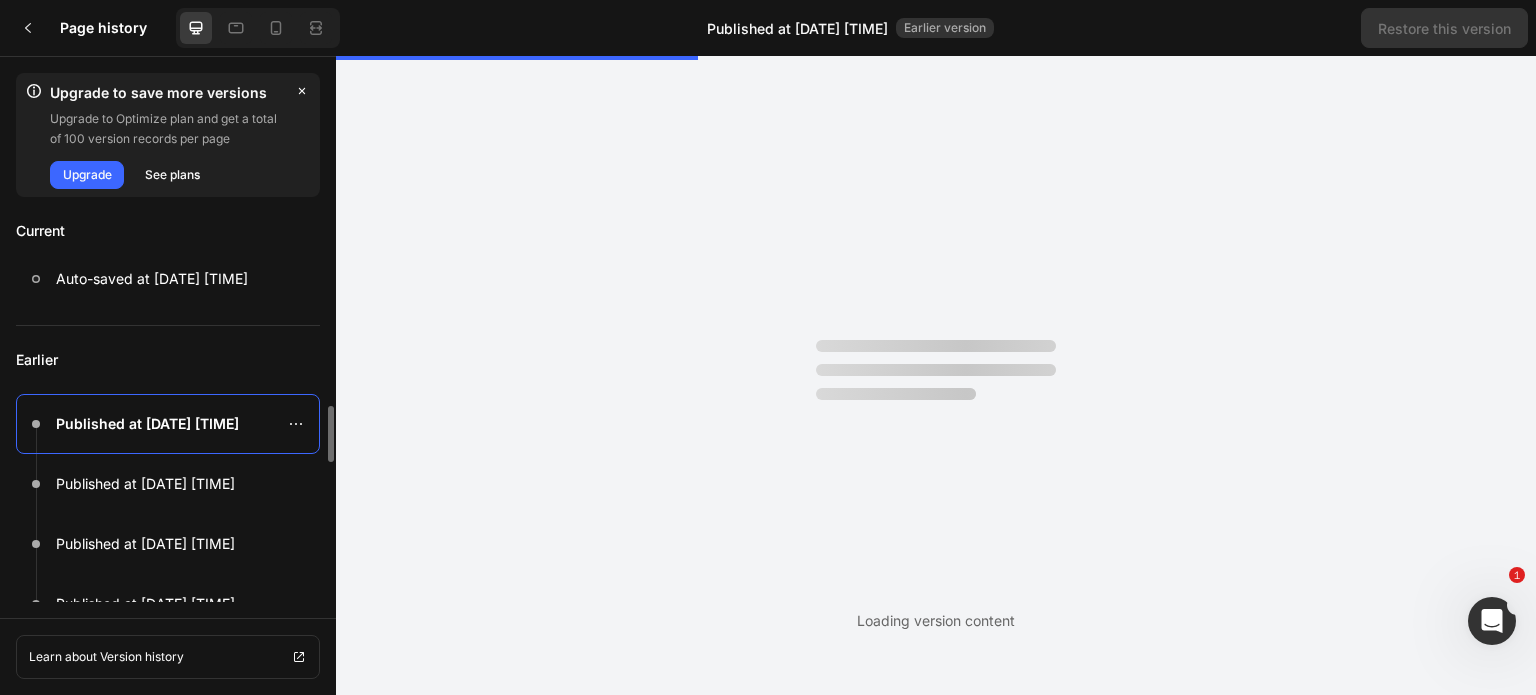 scroll, scrollTop: 0, scrollLeft: 0, axis: both 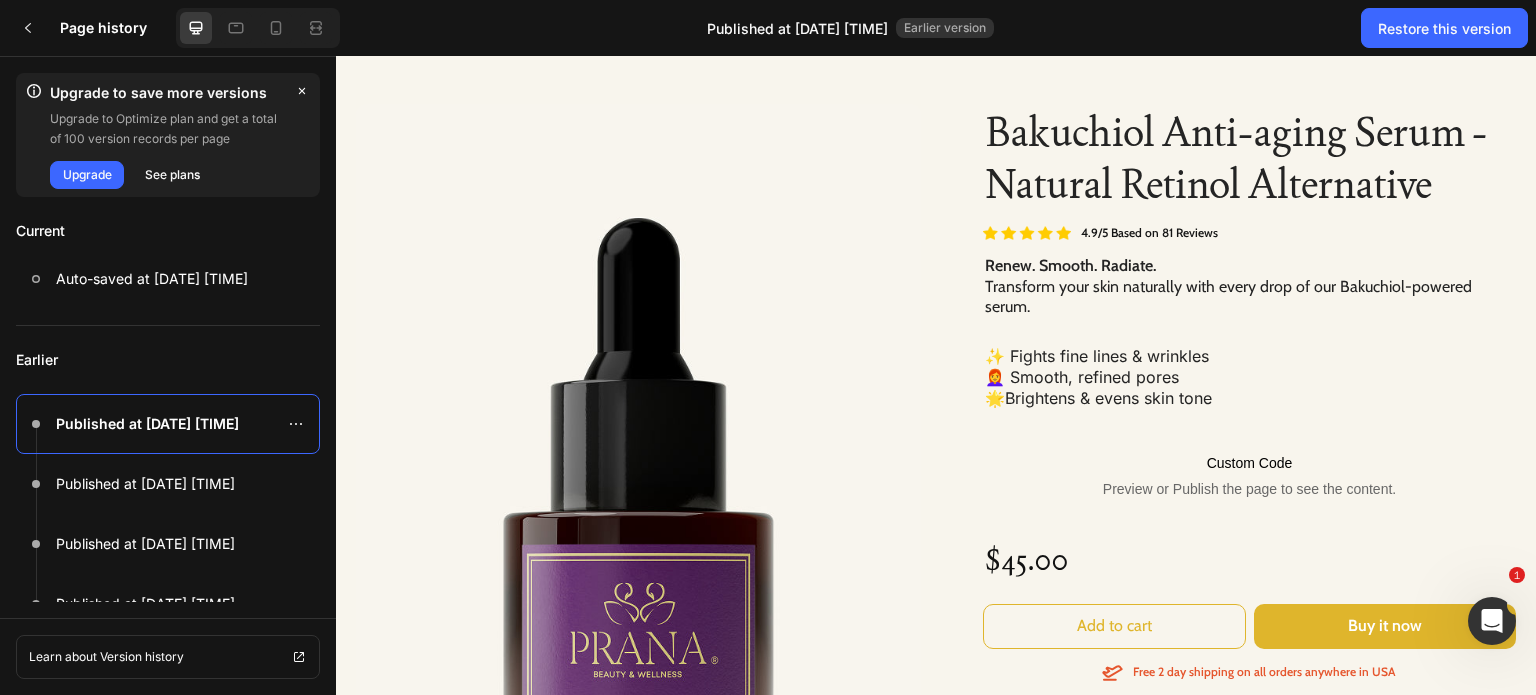 click on "Custom Code
Preview or Publish the page to see the content." at bounding box center (1249, 475) 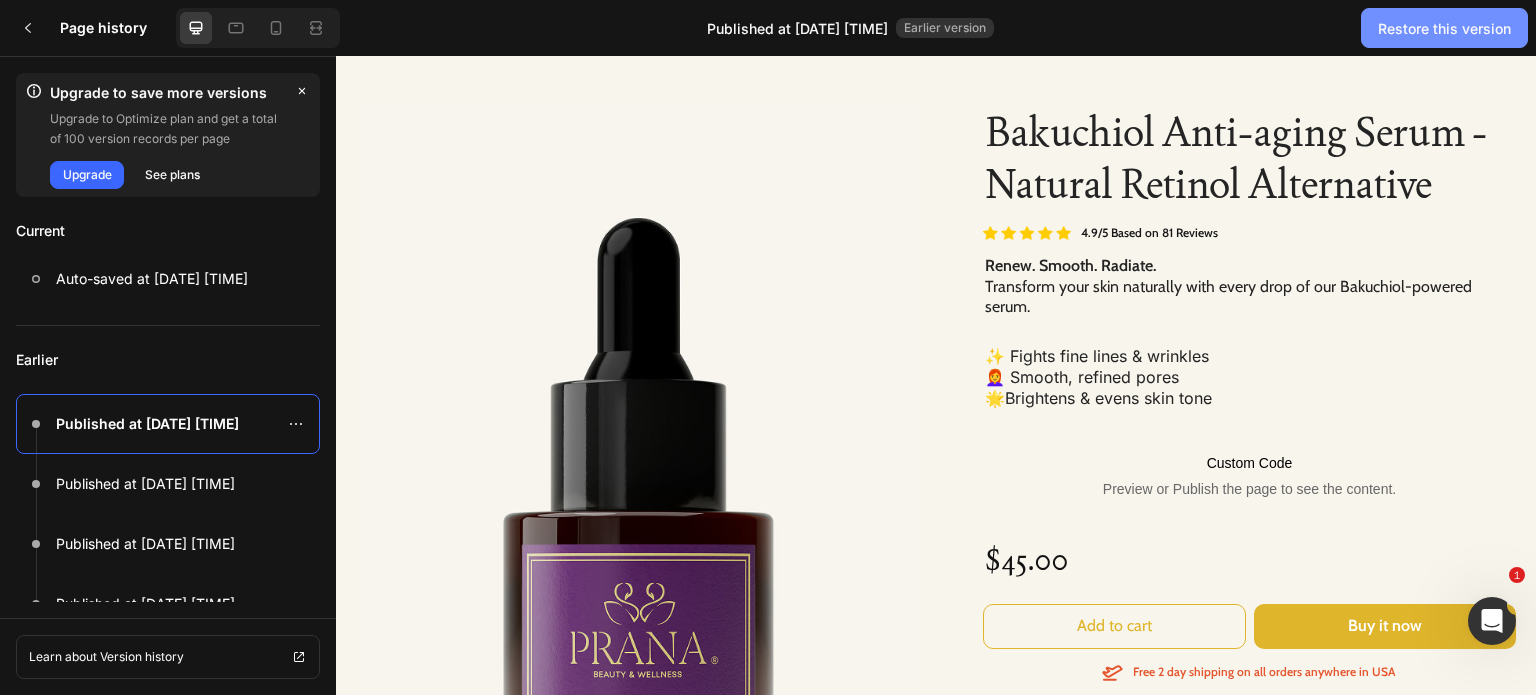 click on "Restore this version" at bounding box center (1444, 28) 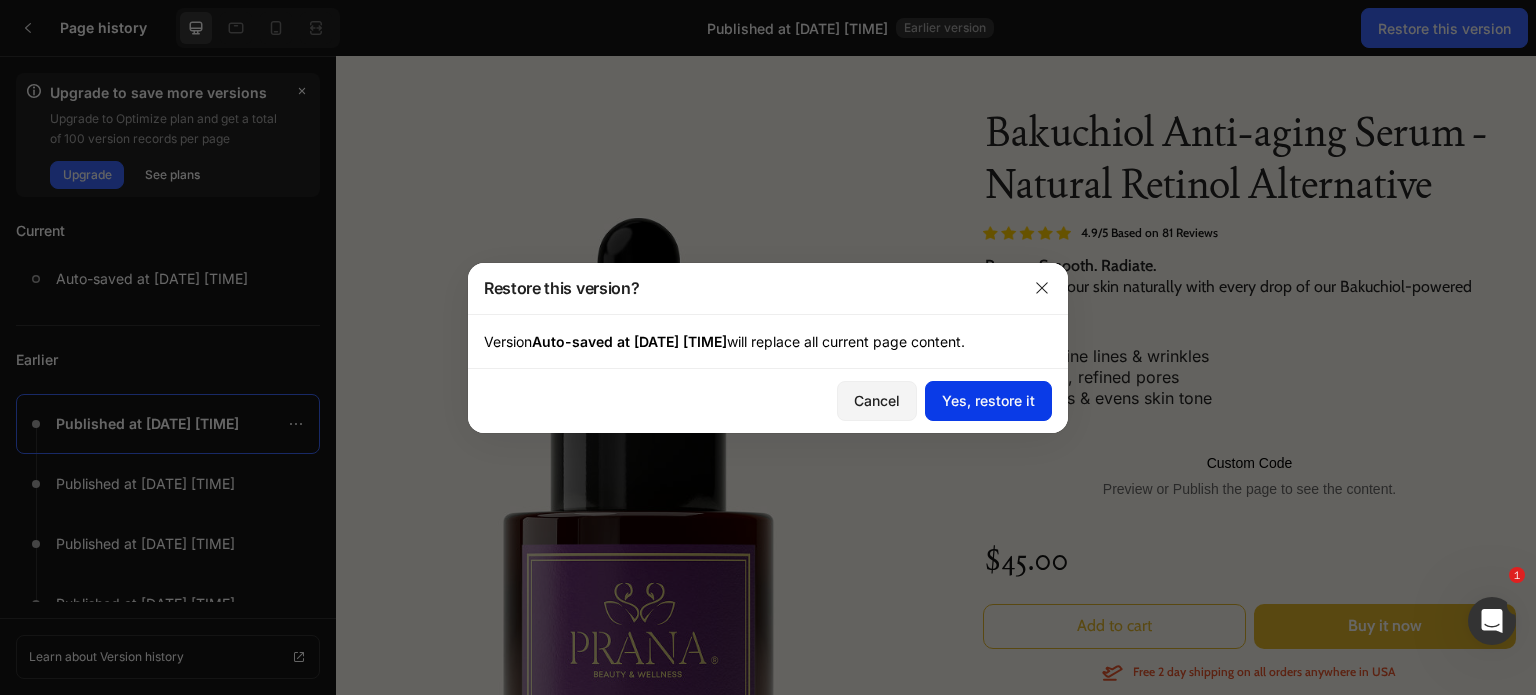 click on "Yes, restore it" at bounding box center [988, 400] 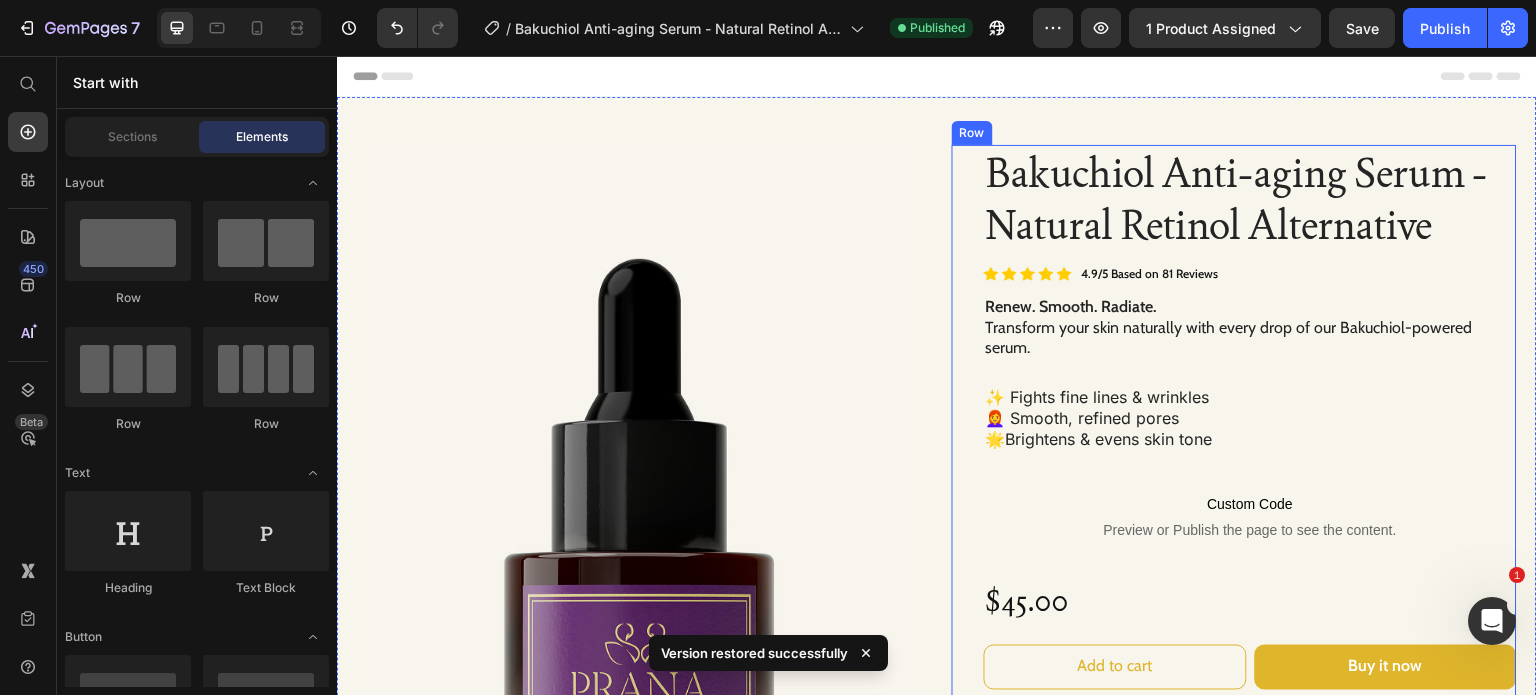click on "Custom Code
Preview or Publish the page to see the content." at bounding box center (1250, 516) 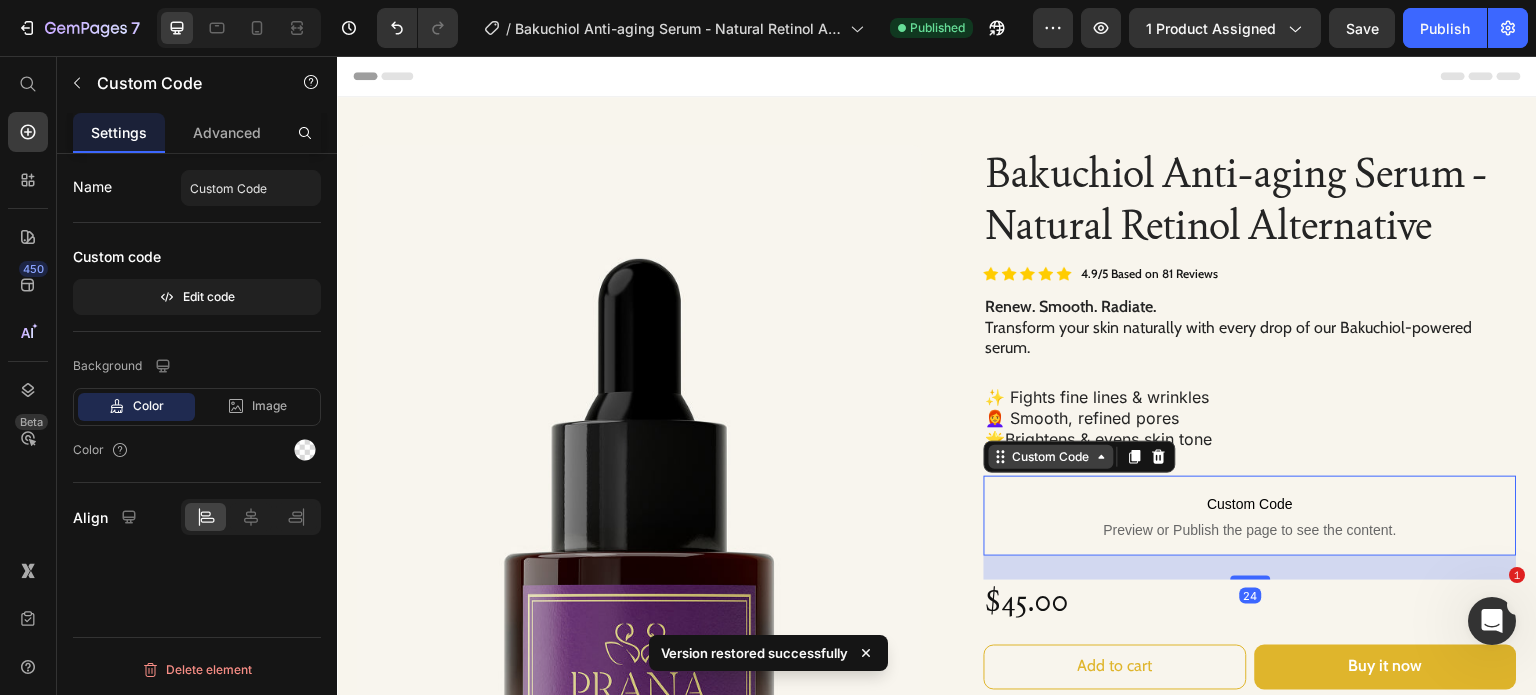 click on "Custom Code" at bounding box center (1051, 457) 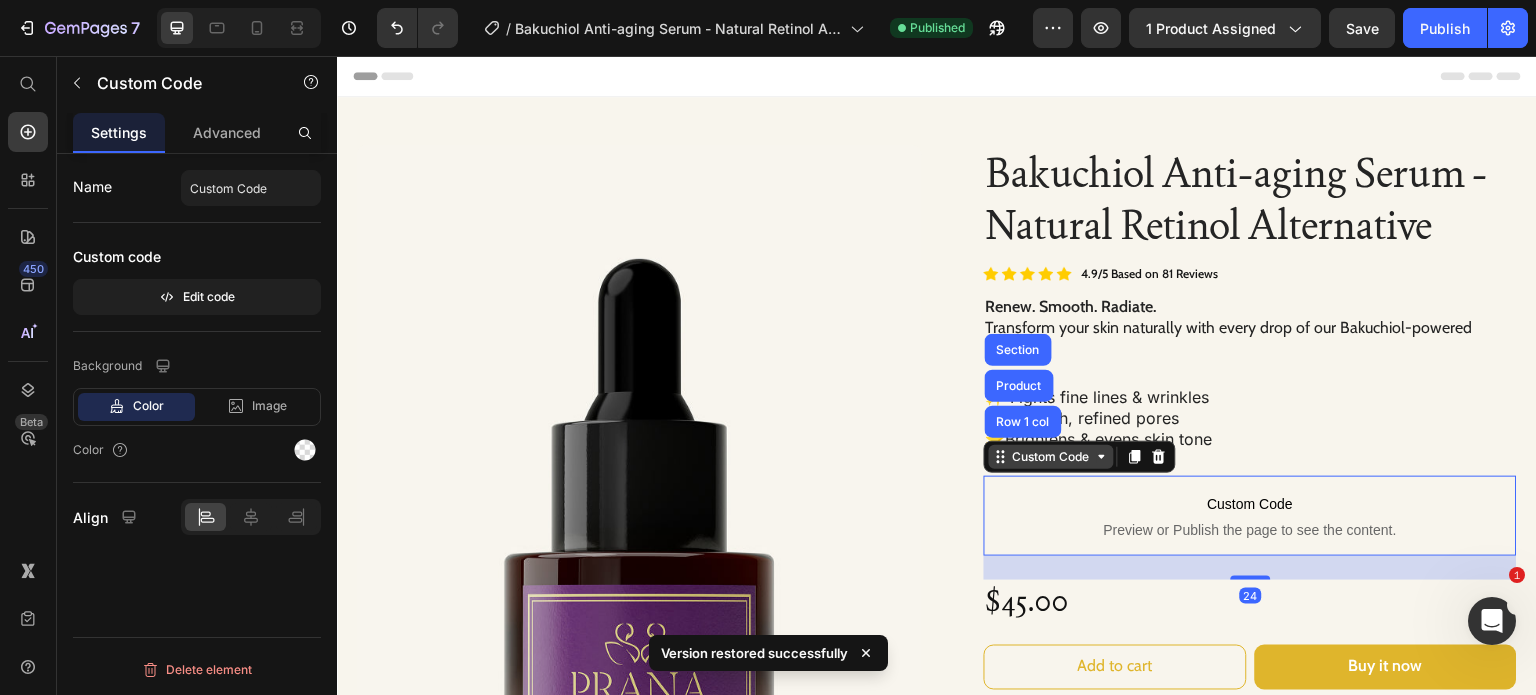 click on "Custom Code" at bounding box center [1051, 457] 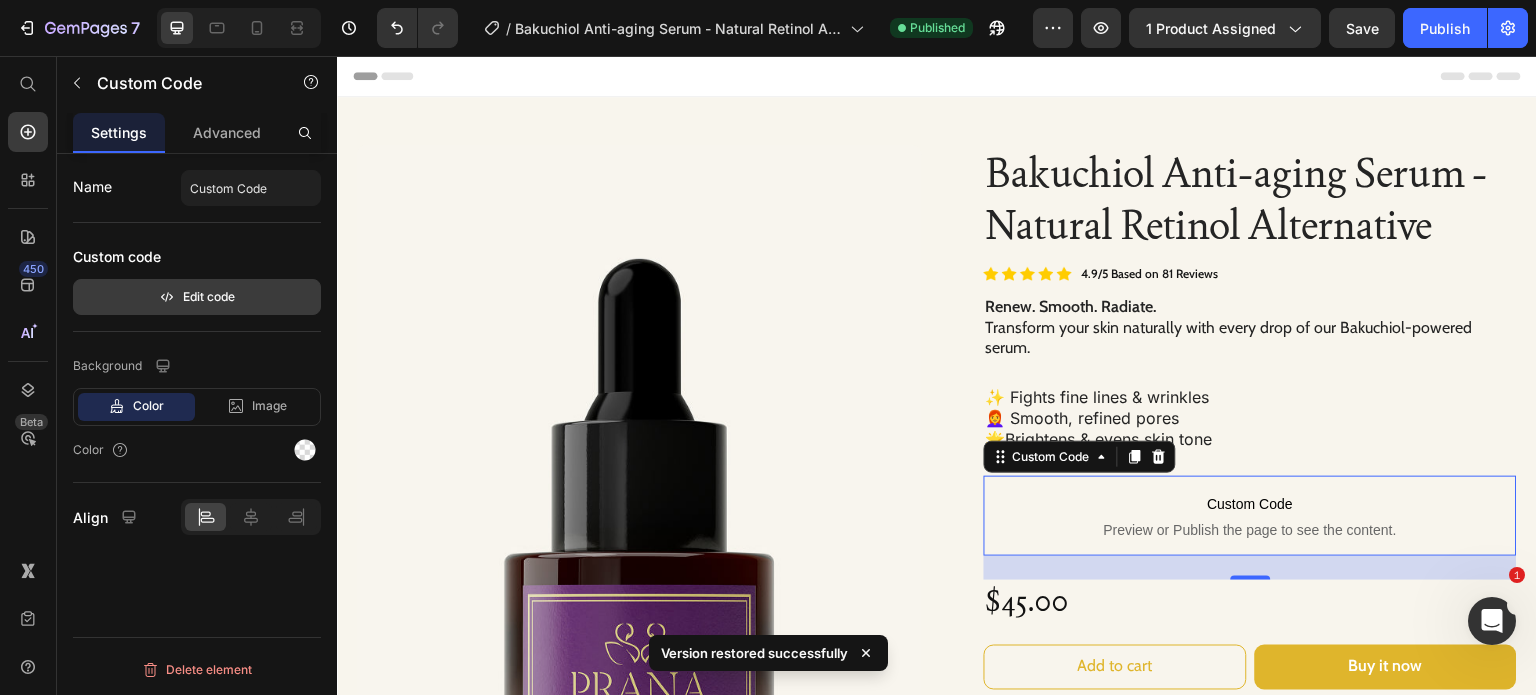 click on "Edit code" at bounding box center (197, 297) 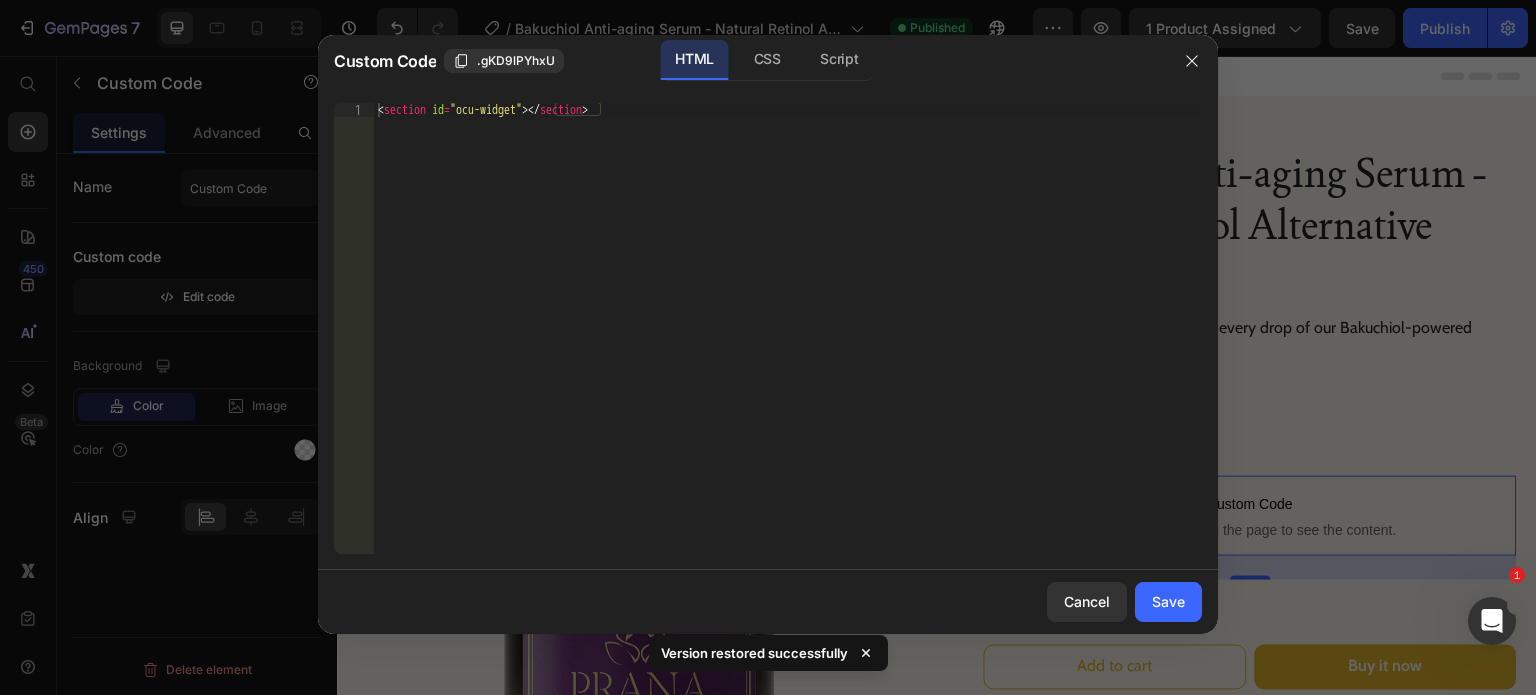 click on "< section   id = "ocu-widget" > </ section >" at bounding box center [788, 342] 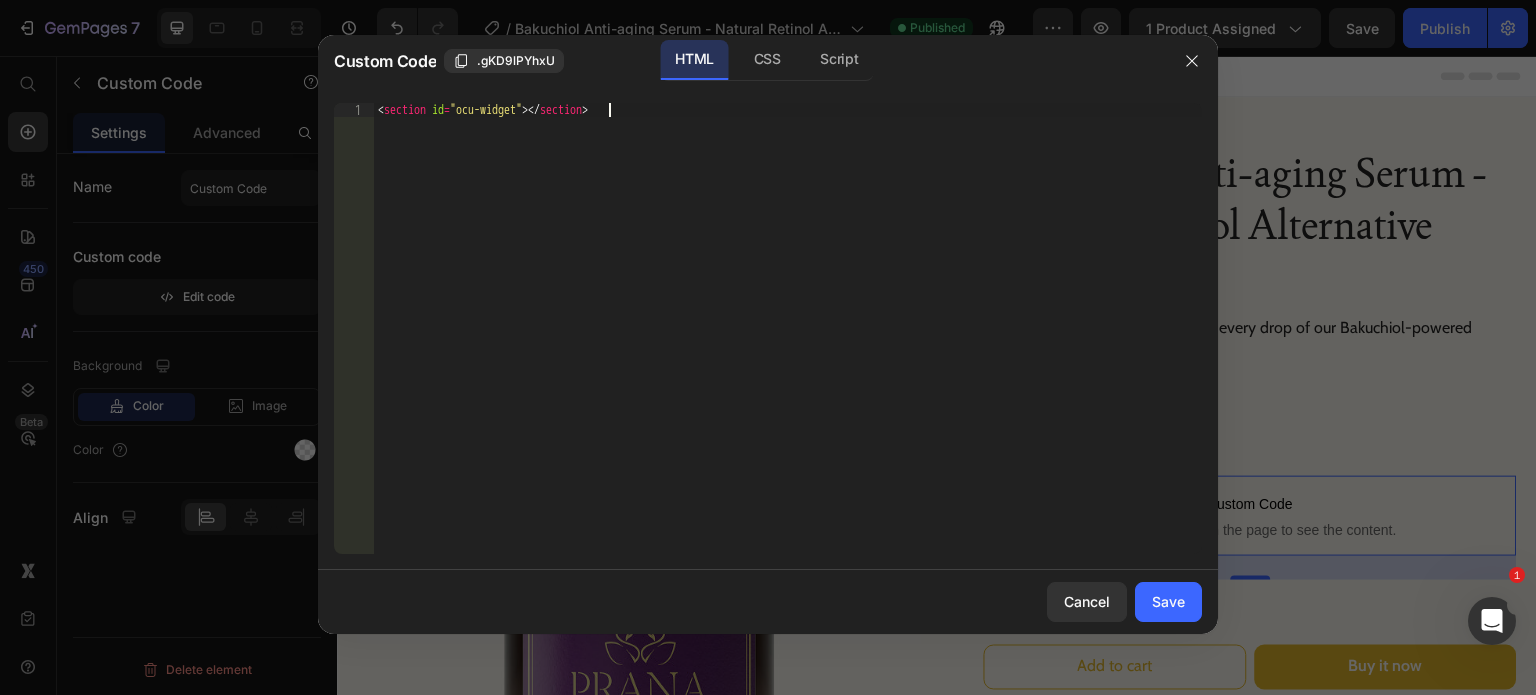paste on "div class="essential-upsell-cross-sell-block"></div" 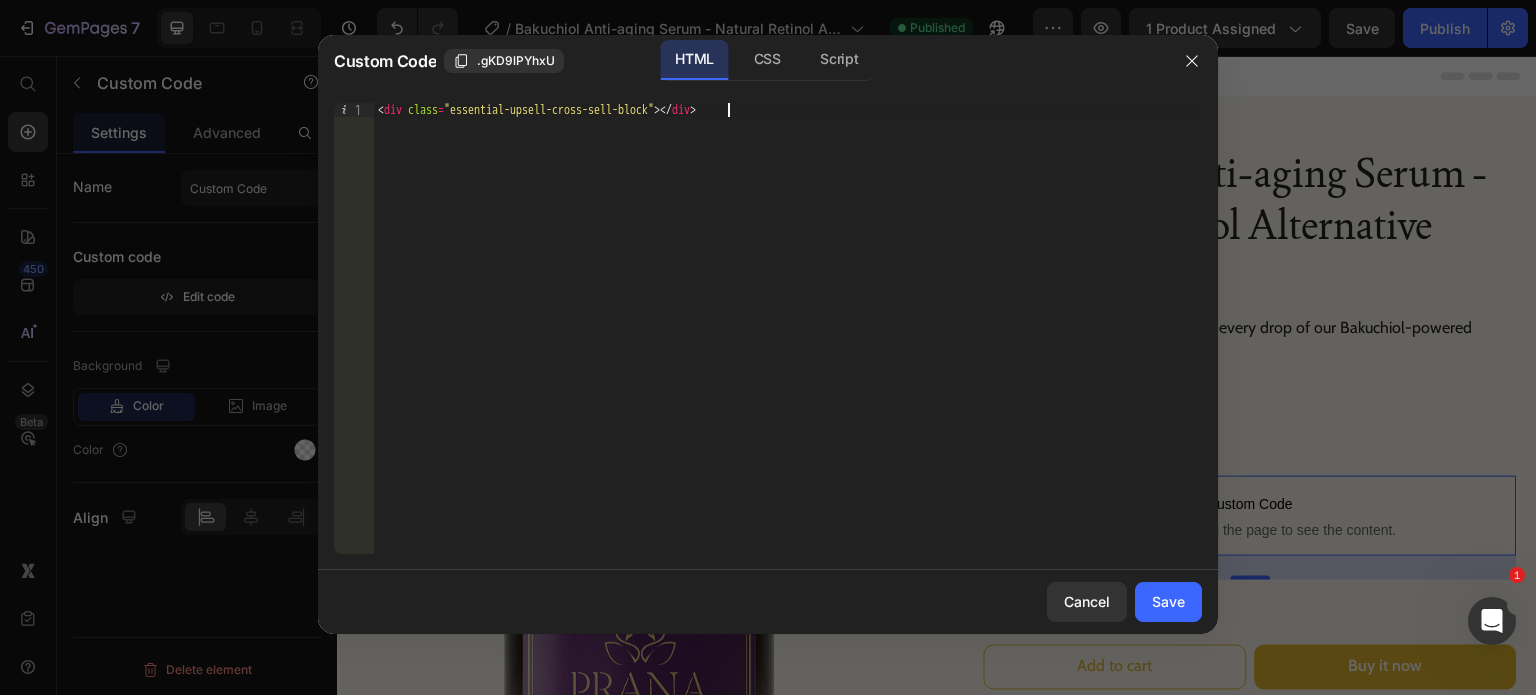 type on "<div class="essential-upsell-cross-sell-block"></div>" 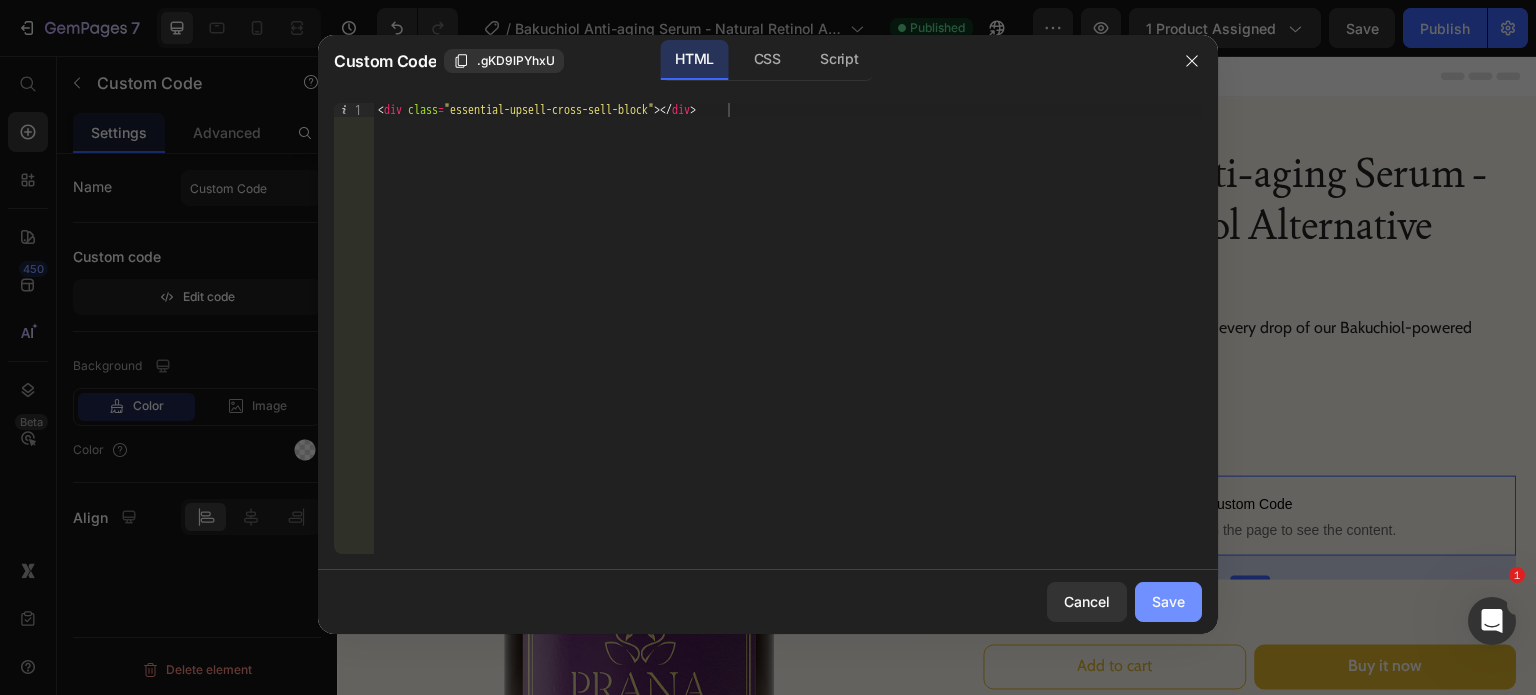 drag, startPoint x: 1171, startPoint y: 599, endPoint x: 852, endPoint y: 464, distance: 346.38995 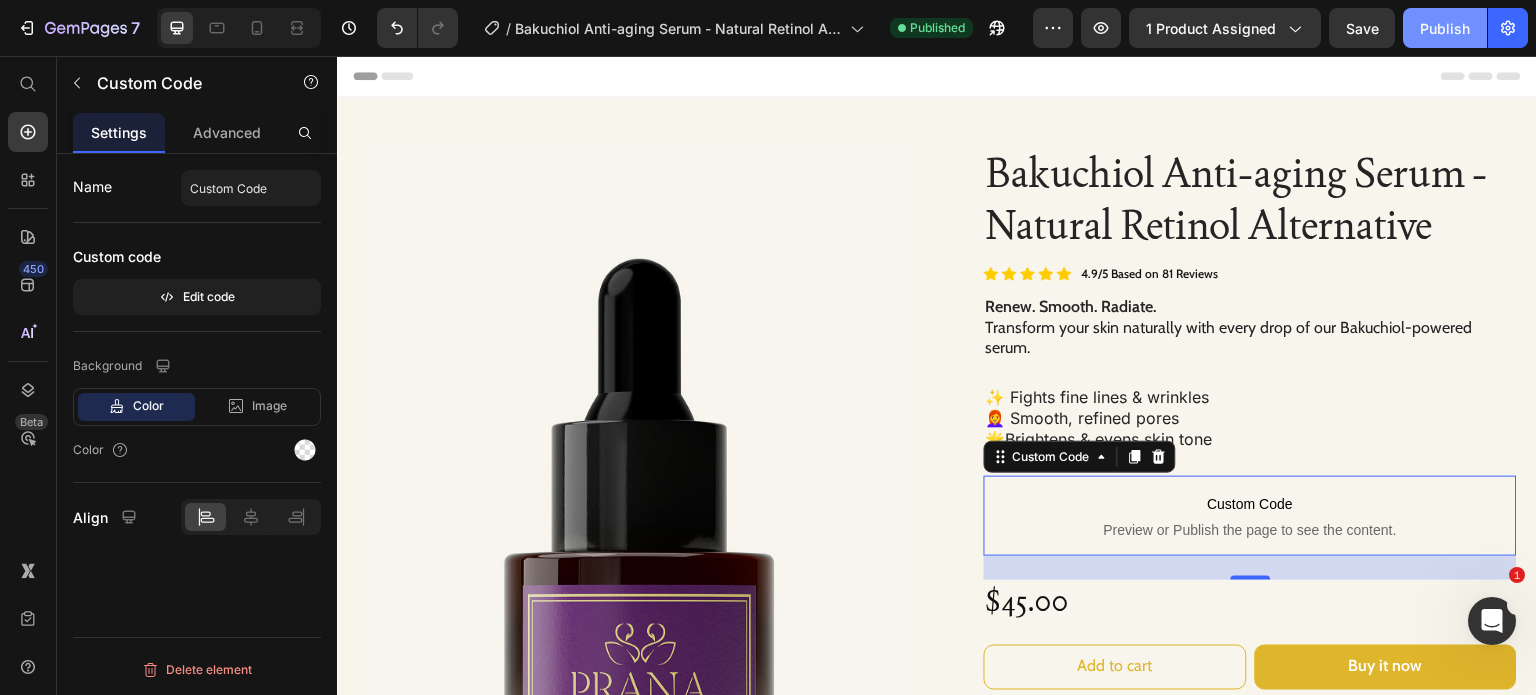 click on "Publish" at bounding box center [1445, 28] 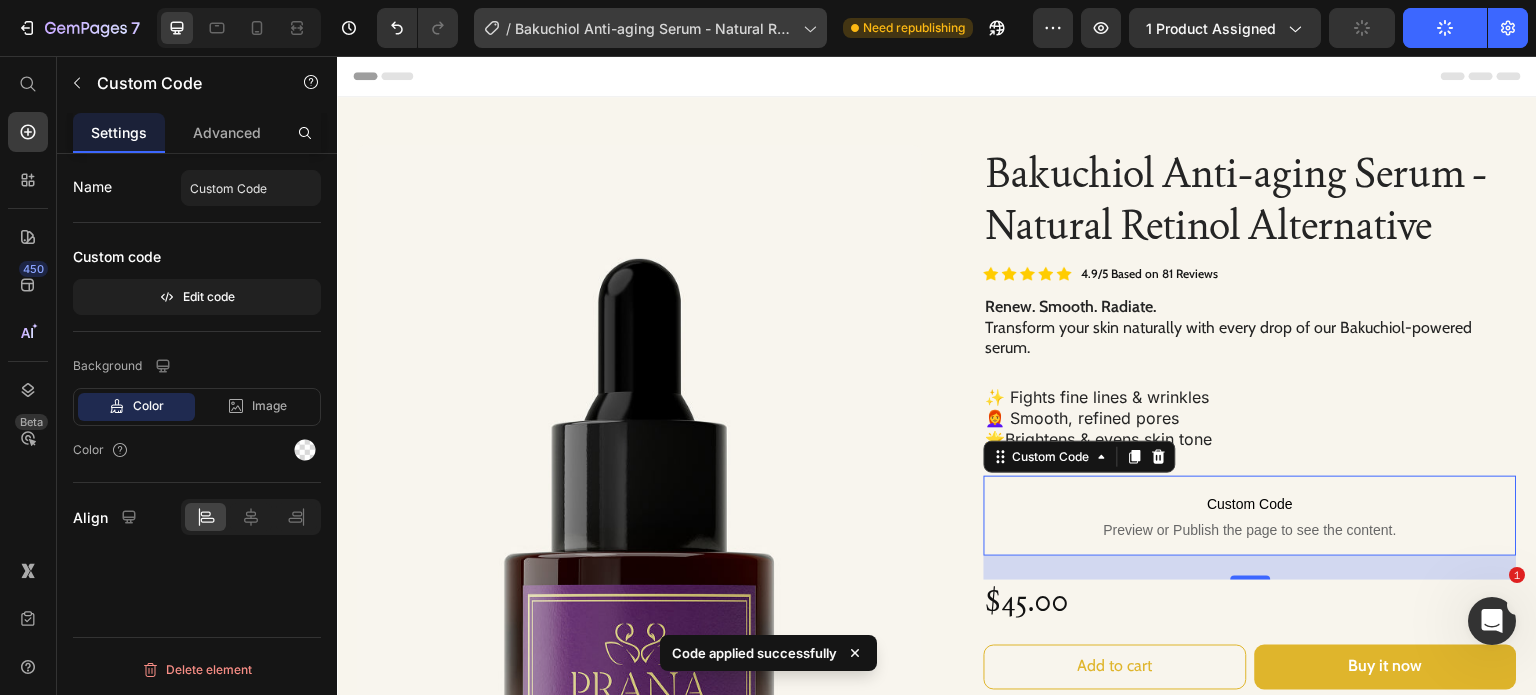click on "Bakuchiol Anti-aging Serum - Natural Retinol Alternative" at bounding box center [655, 28] 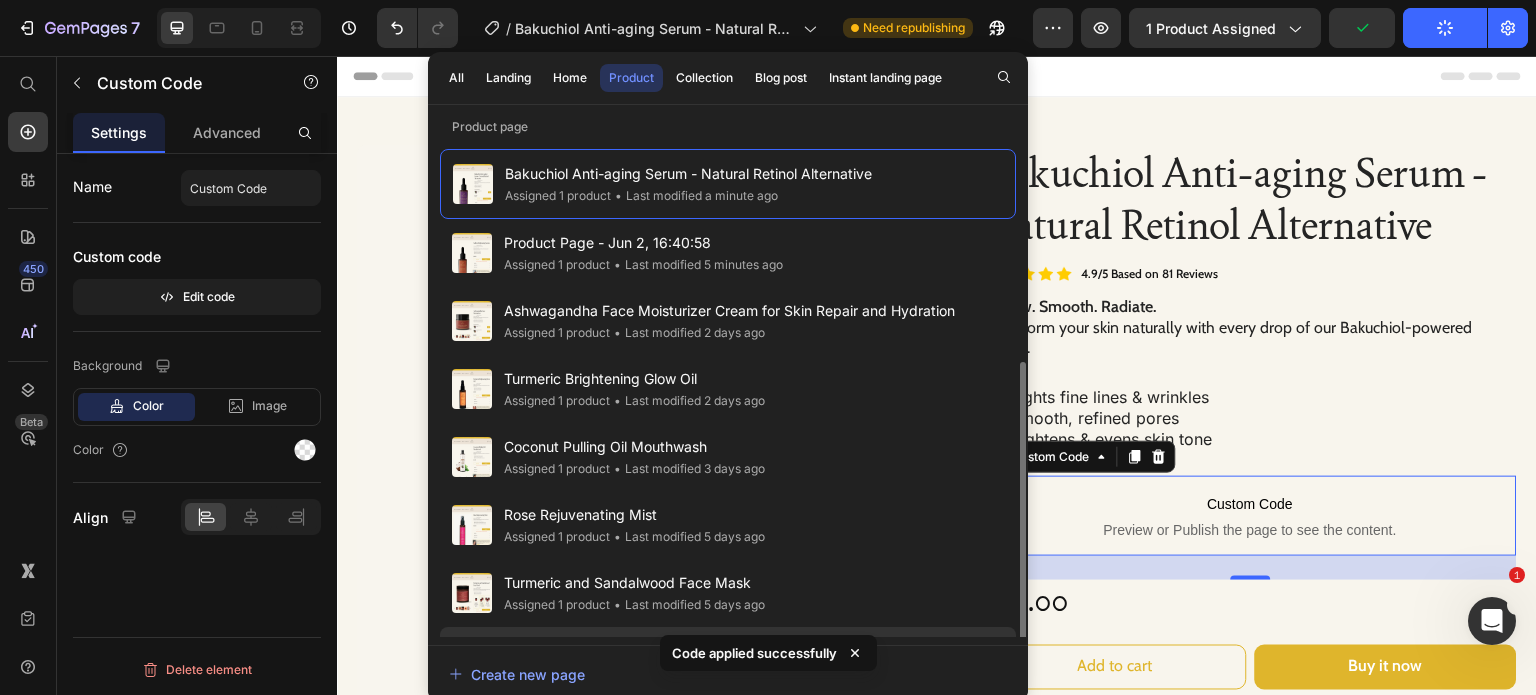 scroll, scrollTop: 125, scrollLeft: 0, axis: vertical 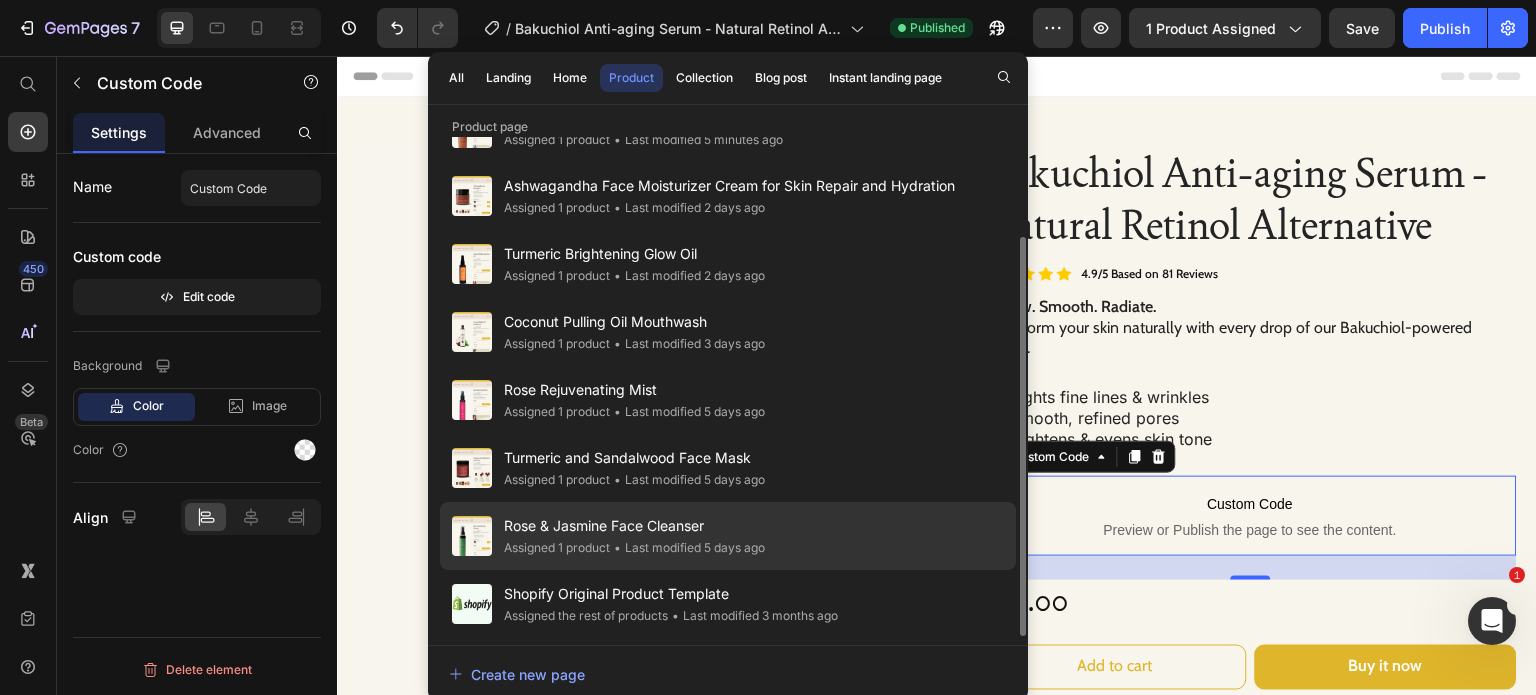 click on "Assigned 1 product" 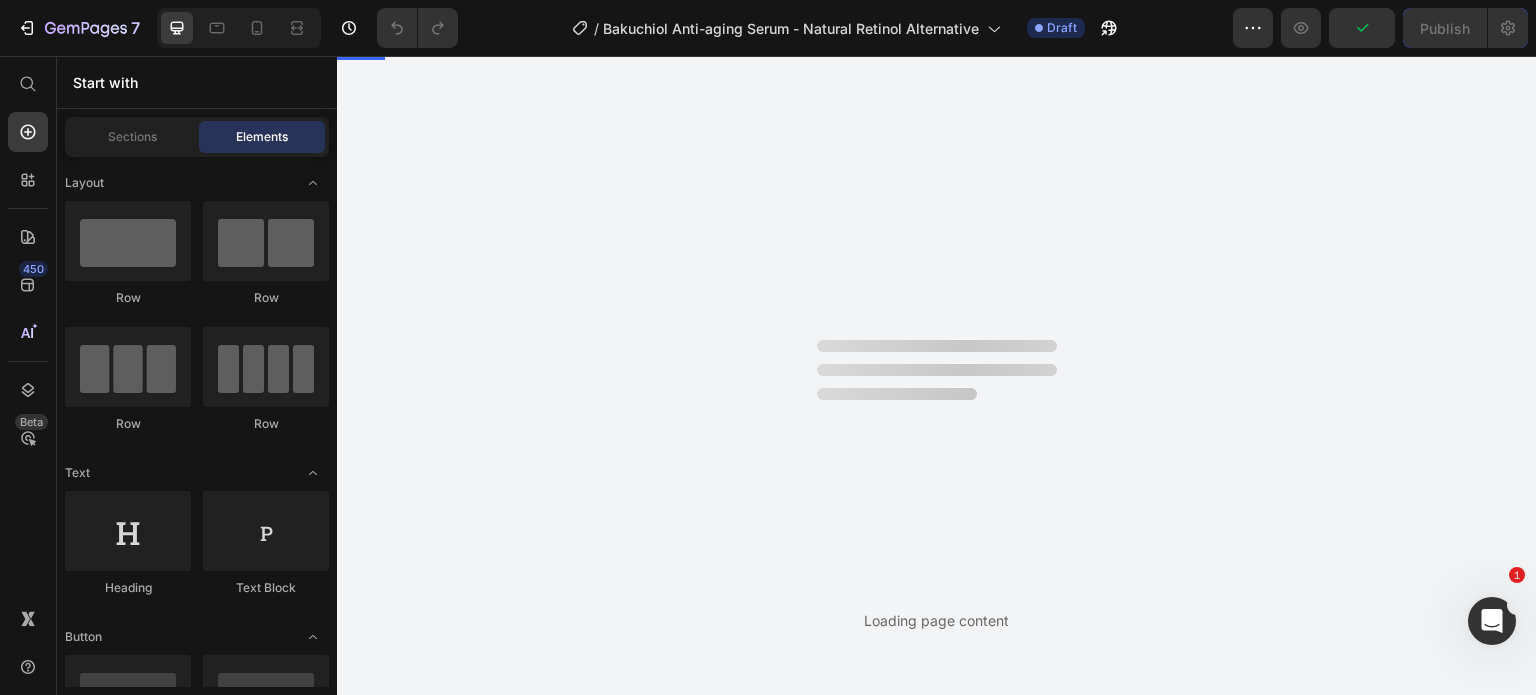scroll, scrollTop: 124, scrollLeft: 0, axis: vertical 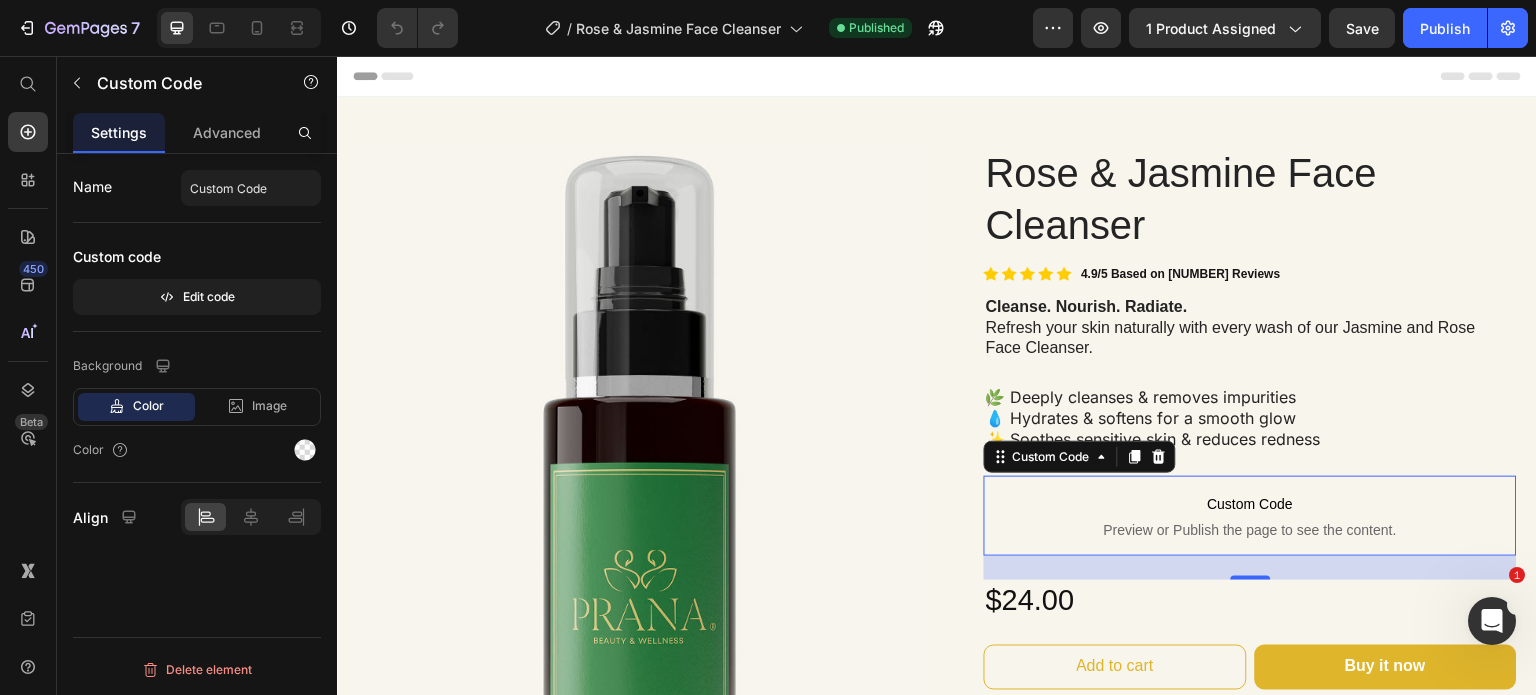 click on "Custom Code" at bounding box center (1250, 504) 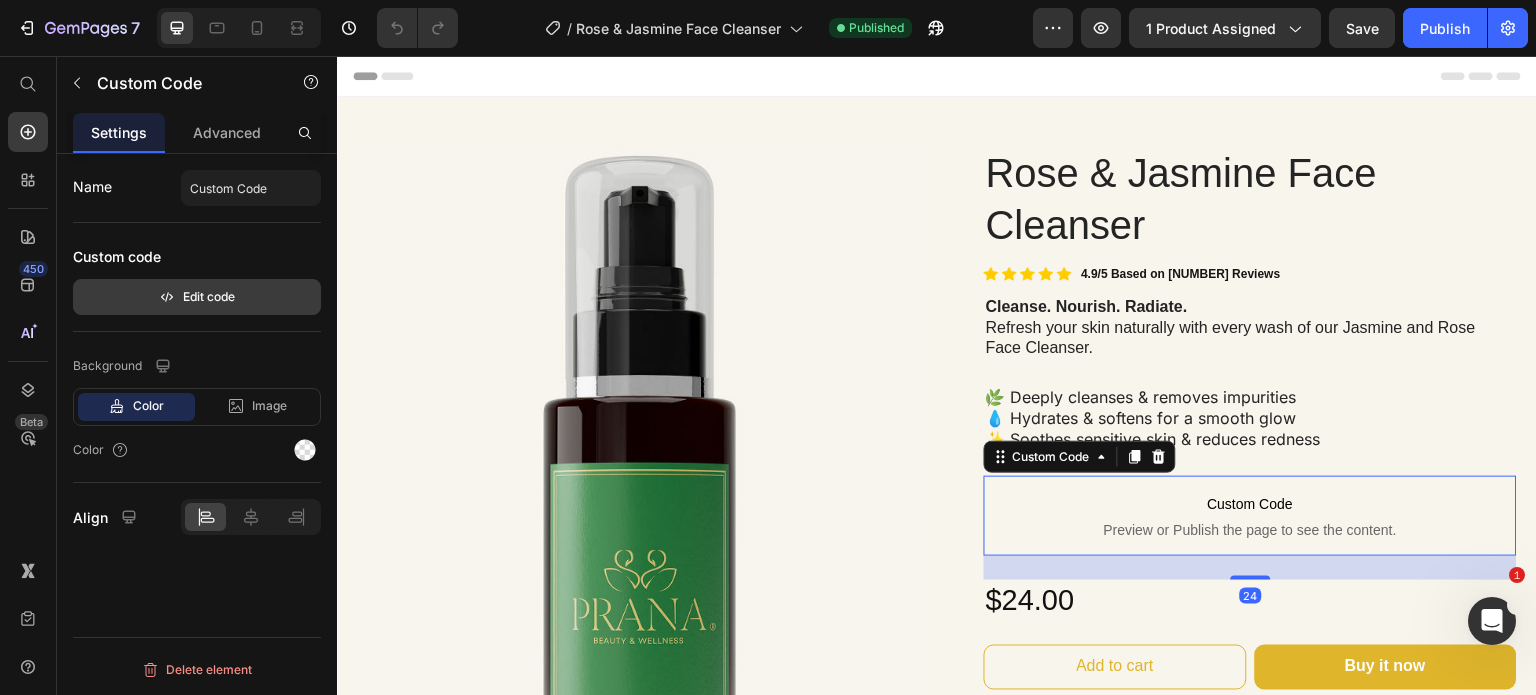 click on "Edit code" at bounding box center [197, 297] 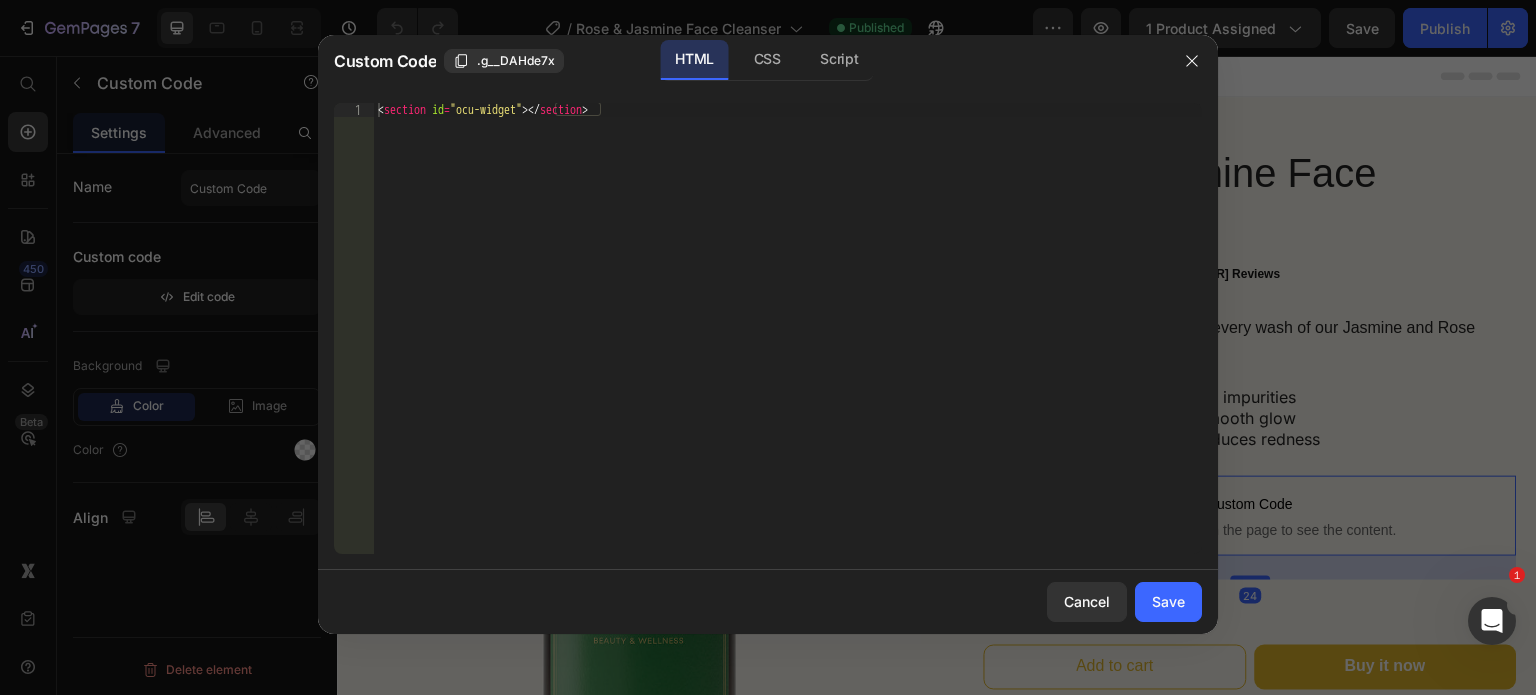 click on "< section   id = "ocu-widget" > </ section >" at bounding box center [788, 342] 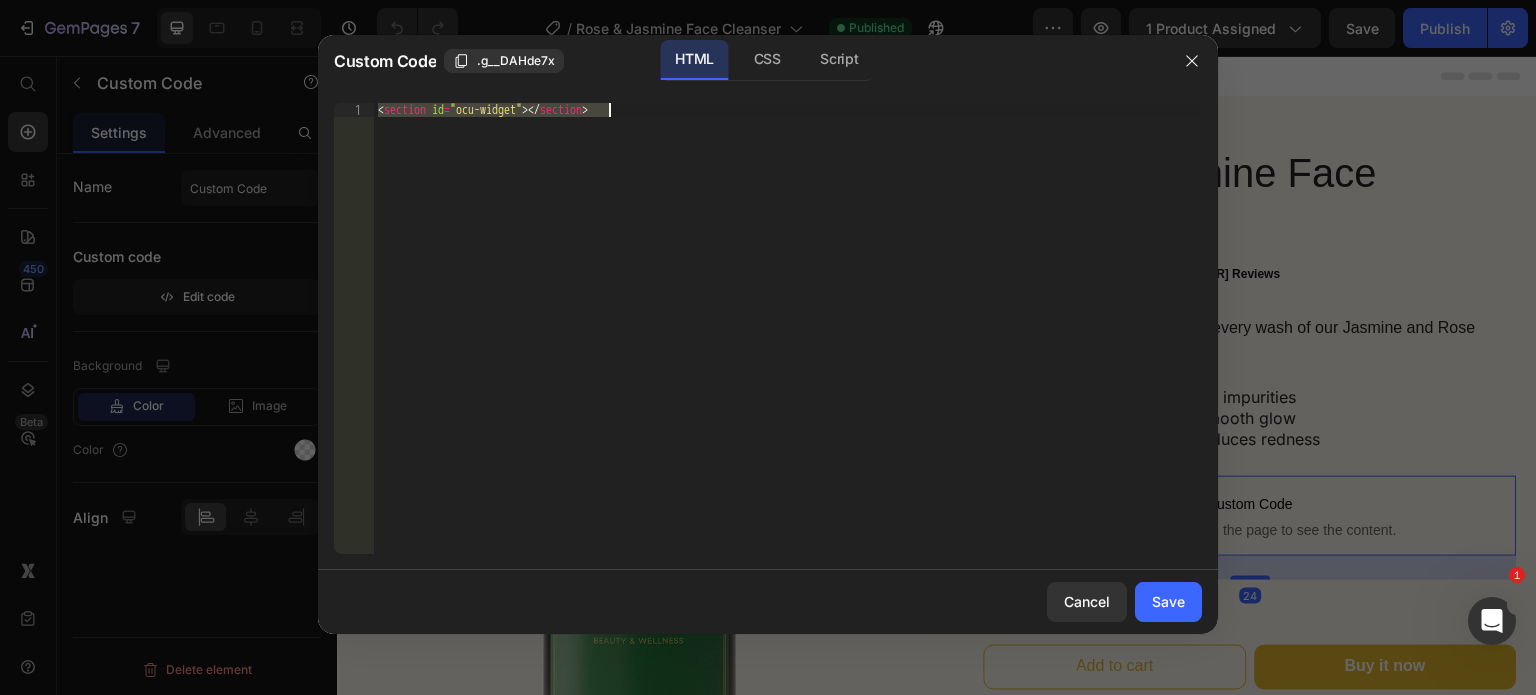 paste on "div class="essential-upsell-cross-sell-block"></div" 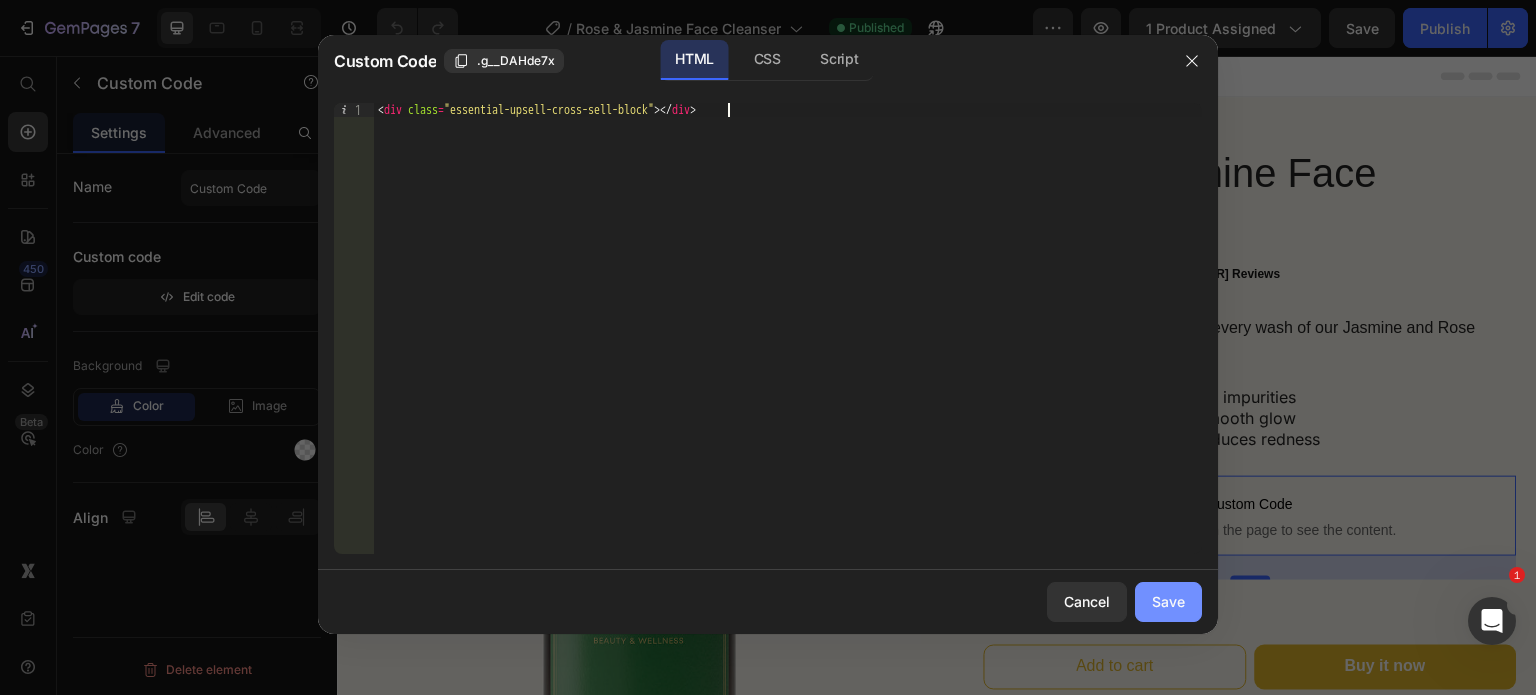 click on "Save" 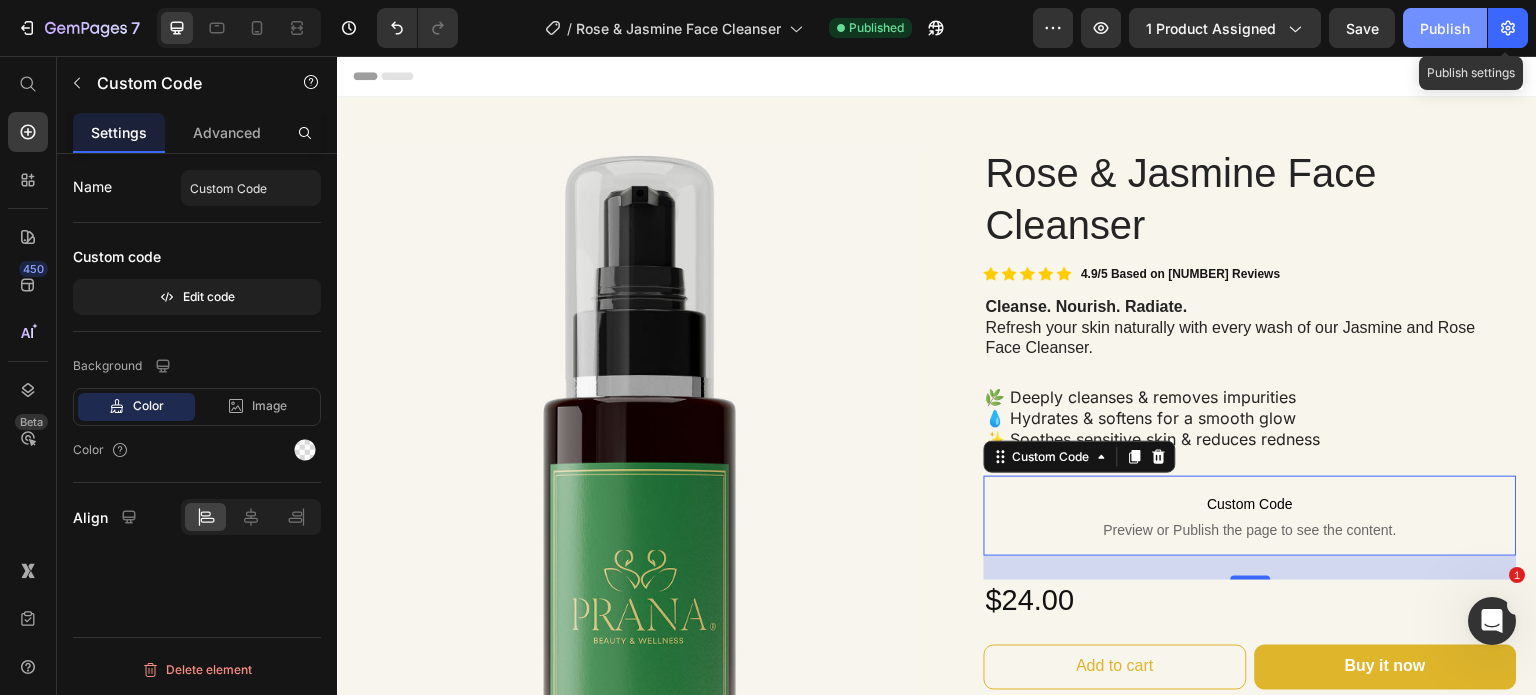 click on "Publish" at bounding box center (1445, 28) 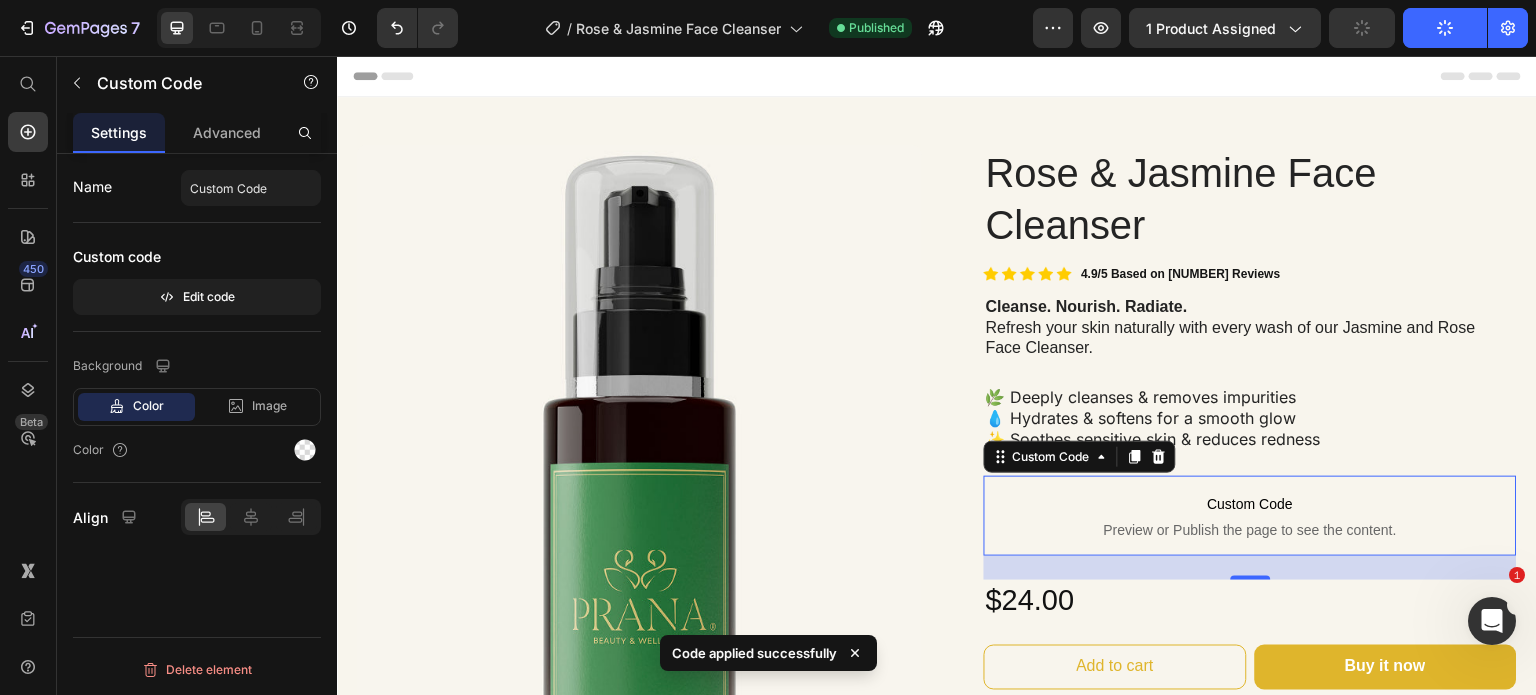 type 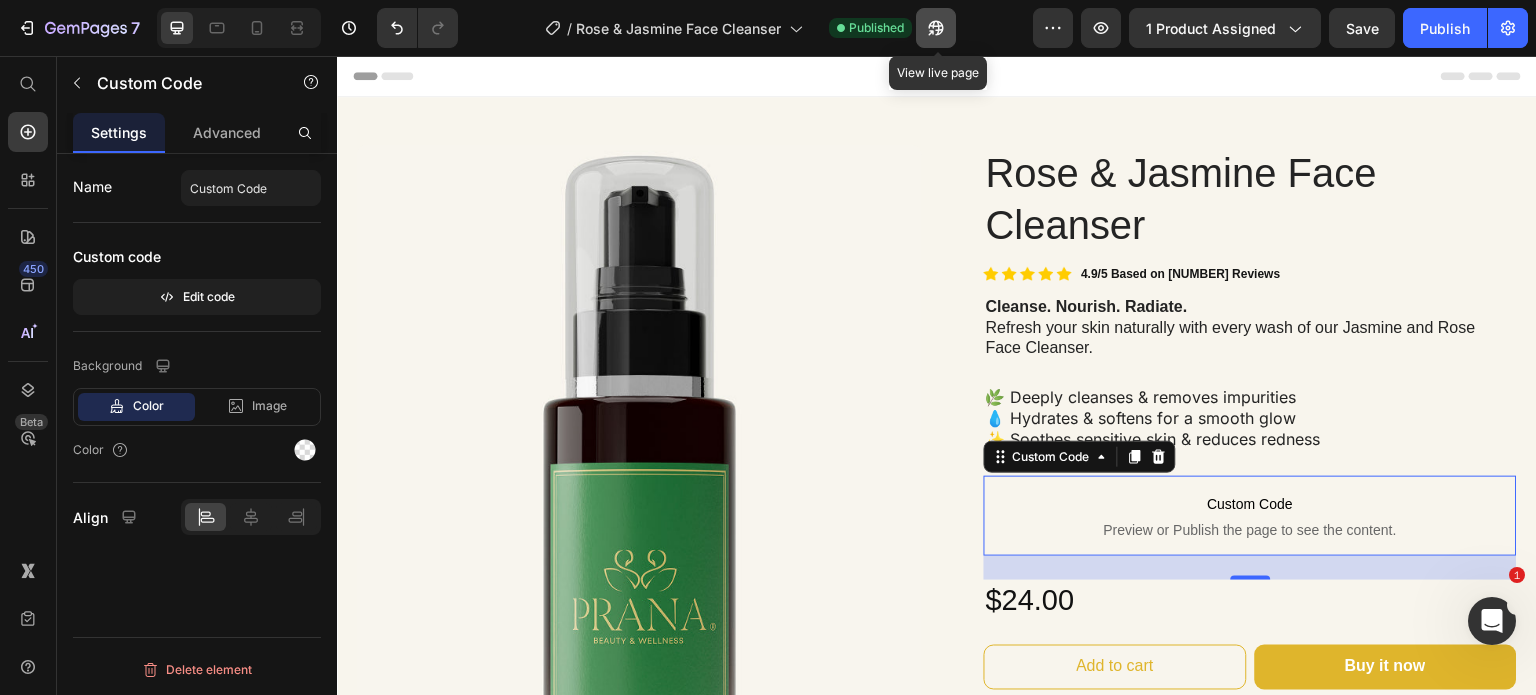 click 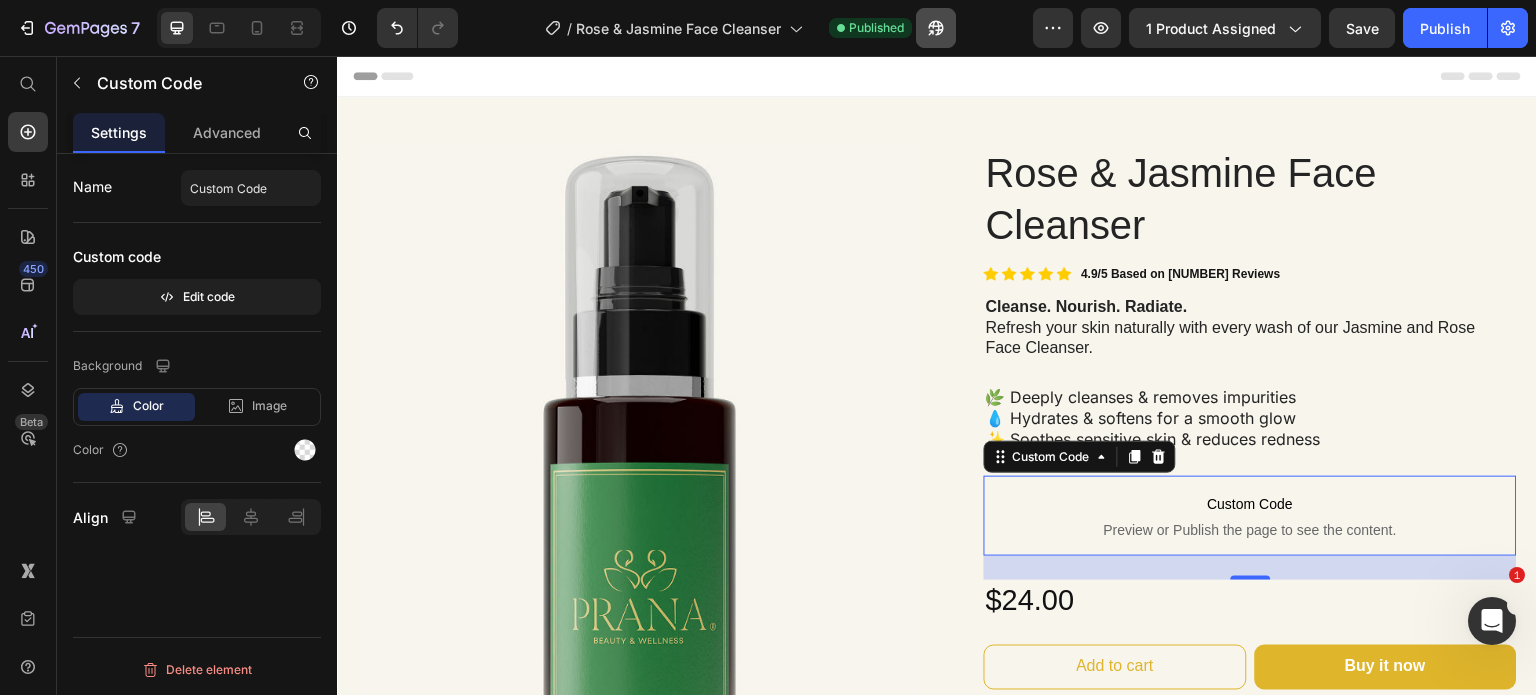 type 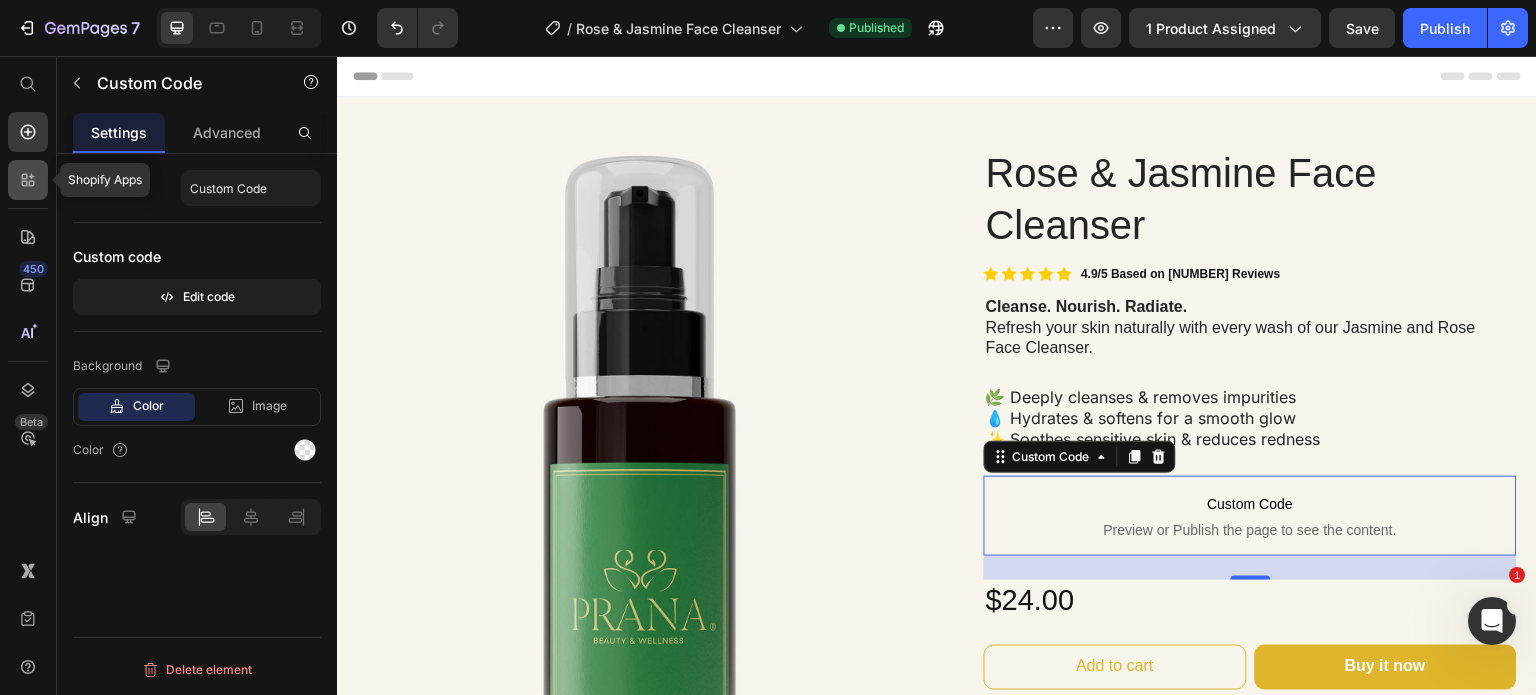 click 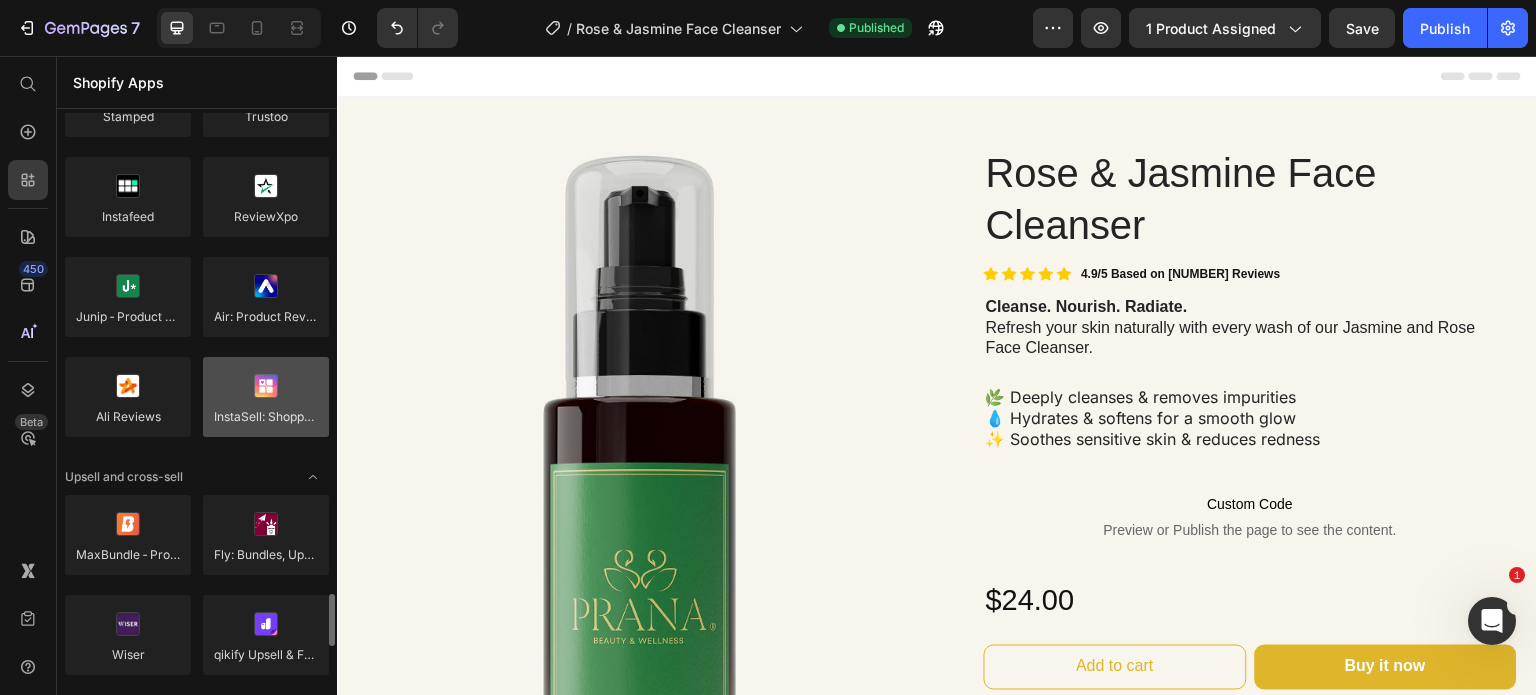 scroll, scrollTop: 1100, scrollLeft: 0, axis: vertical 